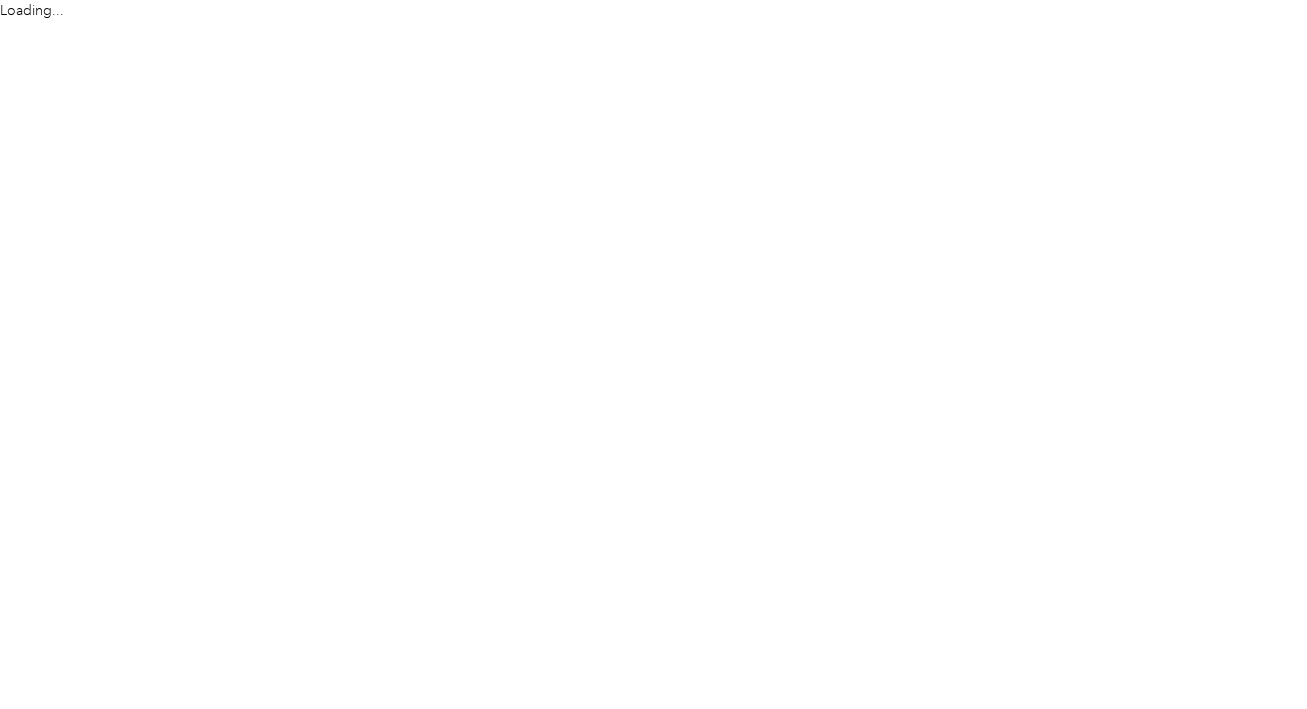 scroll, scrollTop: 0, scrollLeft: 0, axis: both 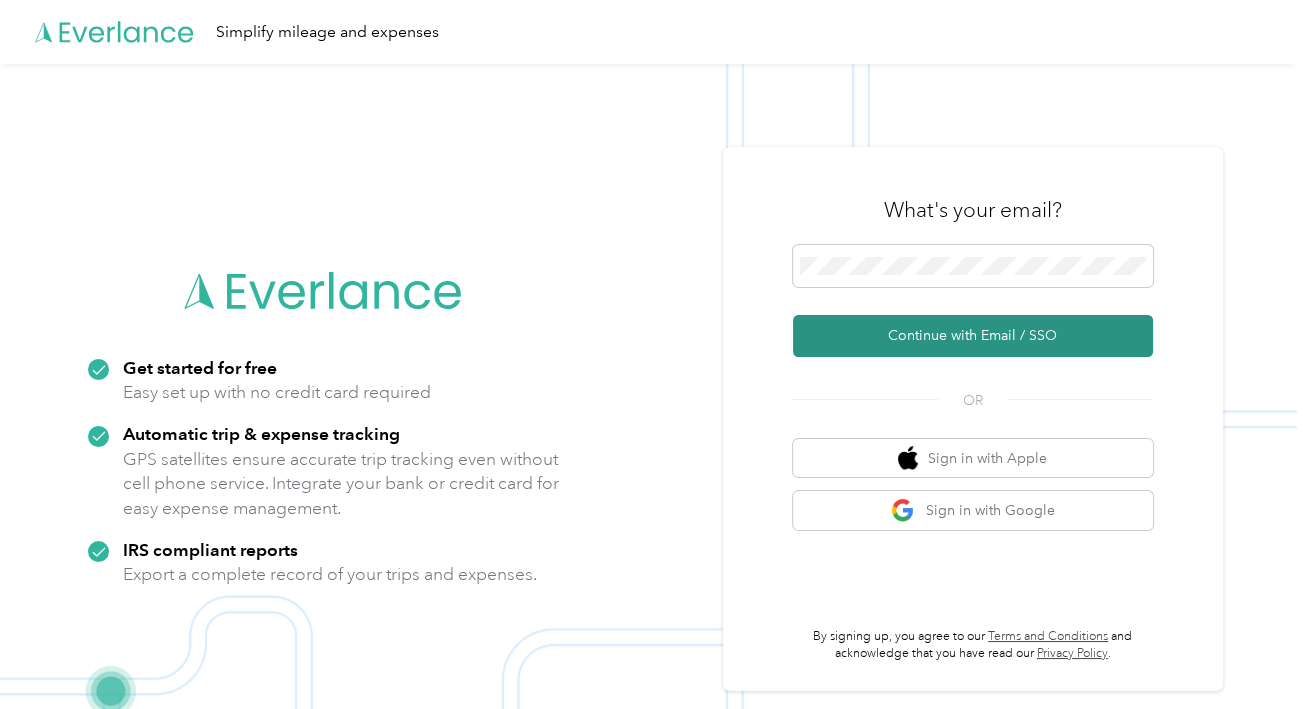 click on "Continue with Email / SSO" at bounding box center (973, 336) 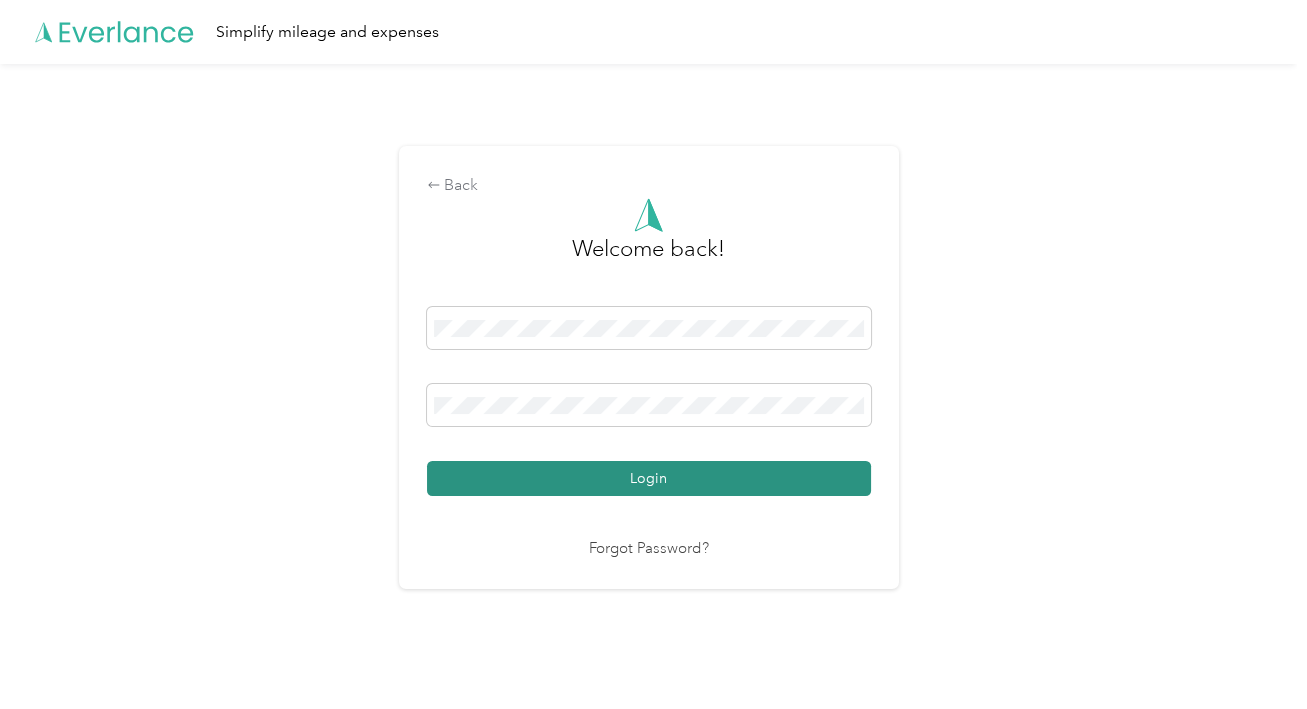 click on "Login" at bounding box center (649, 478) 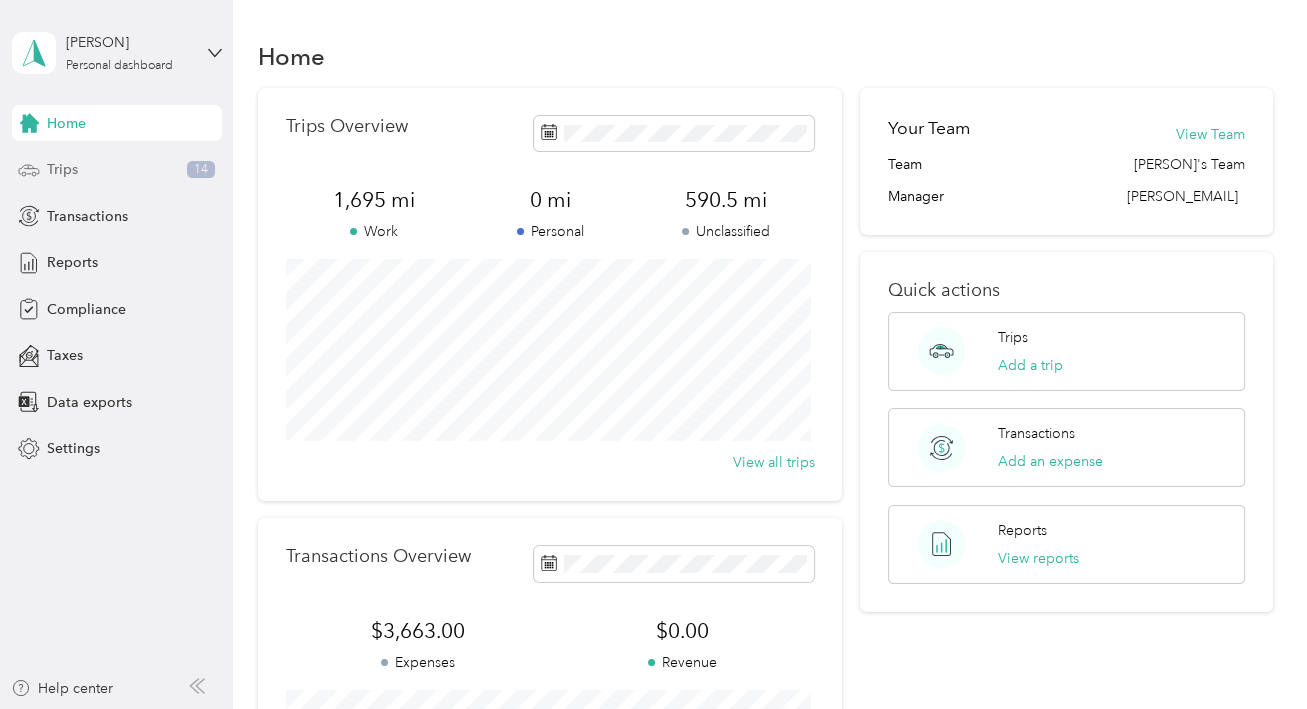 click on "Trips" at bounding box center (62, 169) 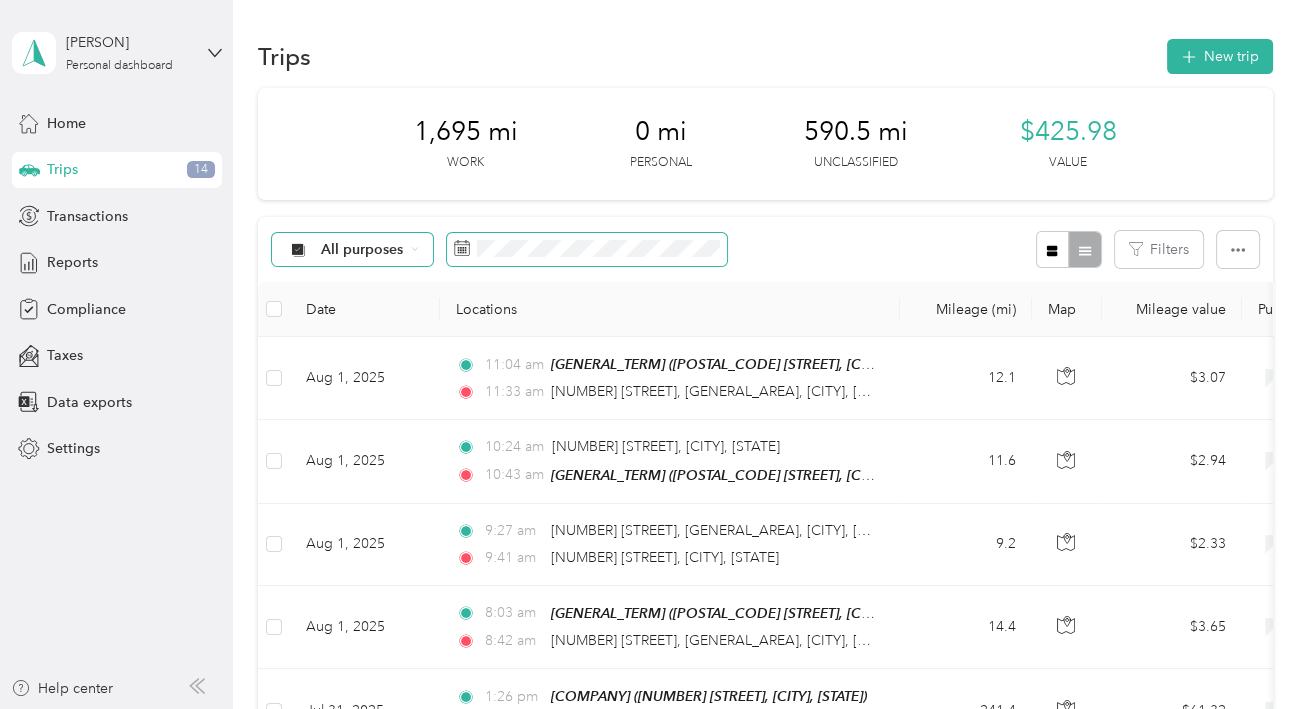 click on "All purposes" at bounding box center (500, 249) 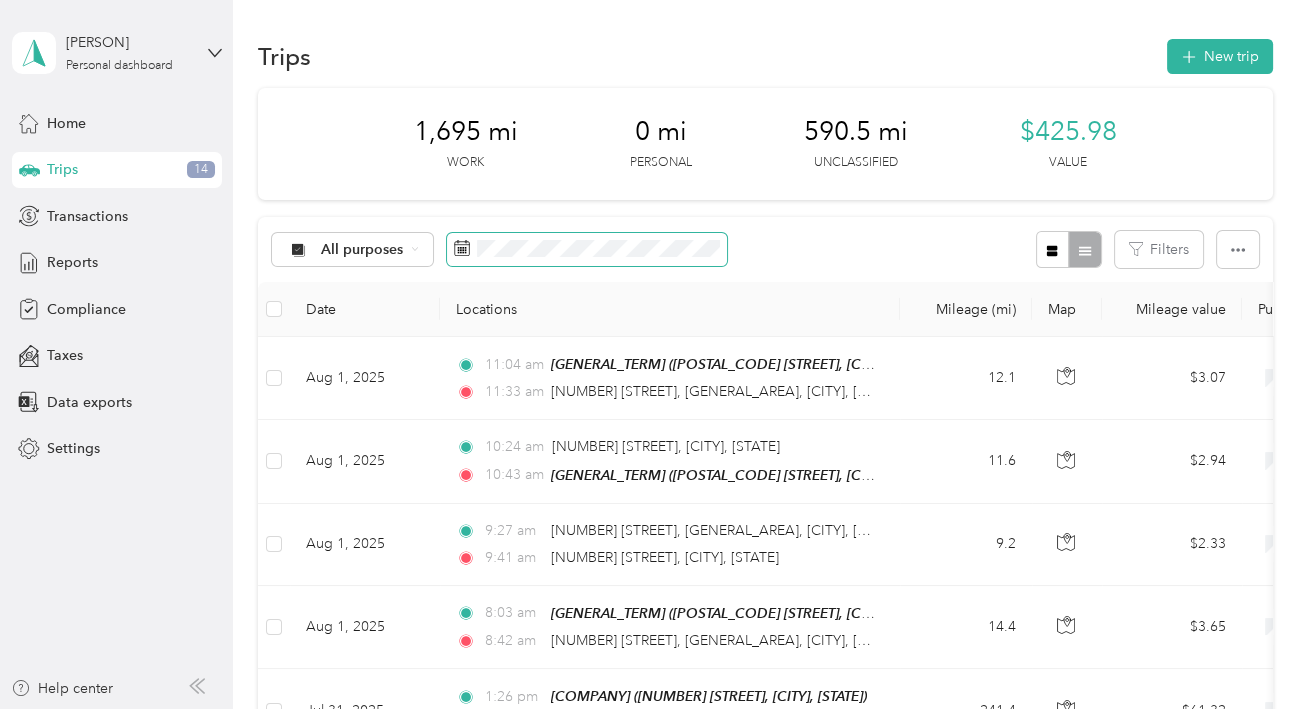 click 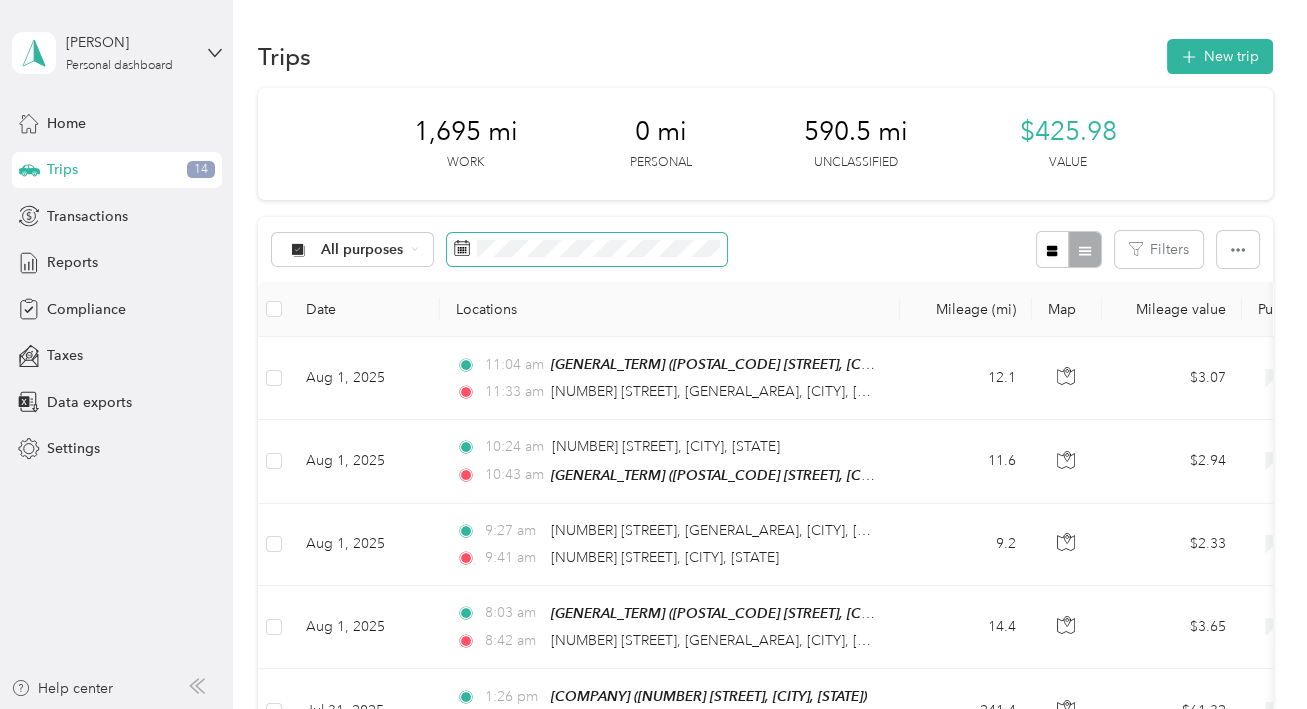 click 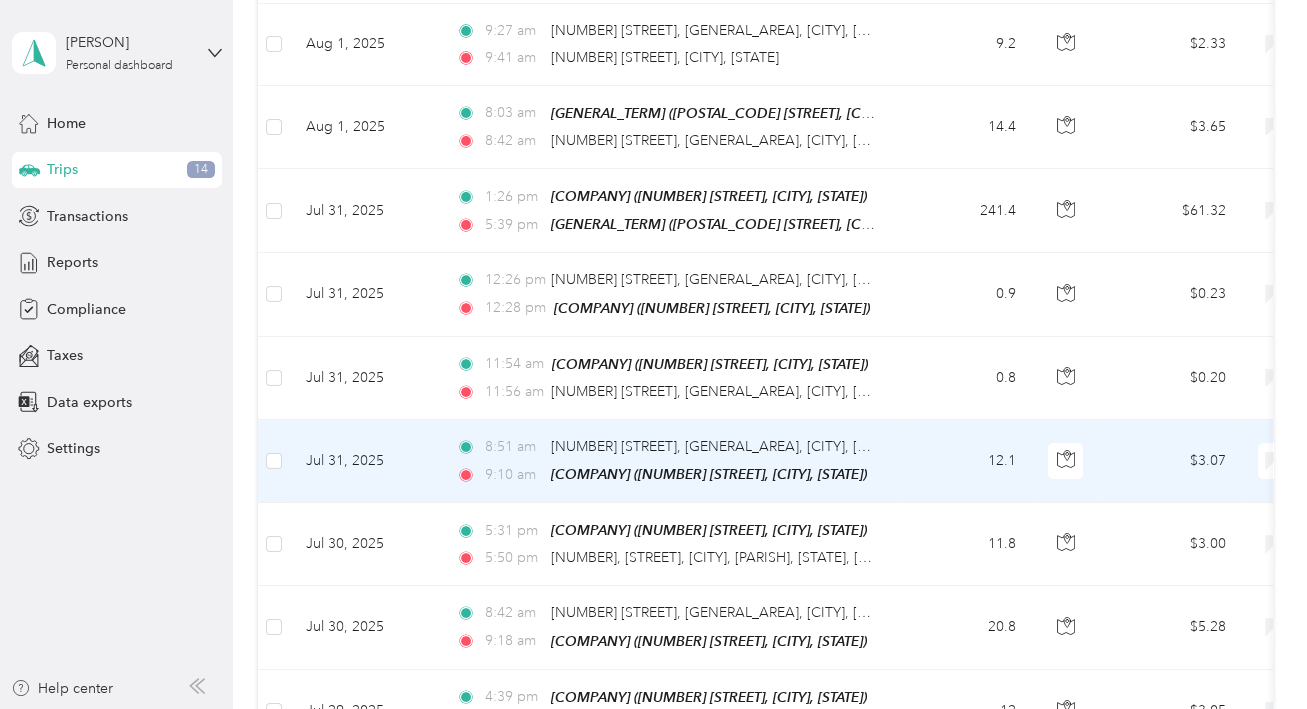 scroll, scrollTop: 400, scrollLeft: 0, axis: vertical 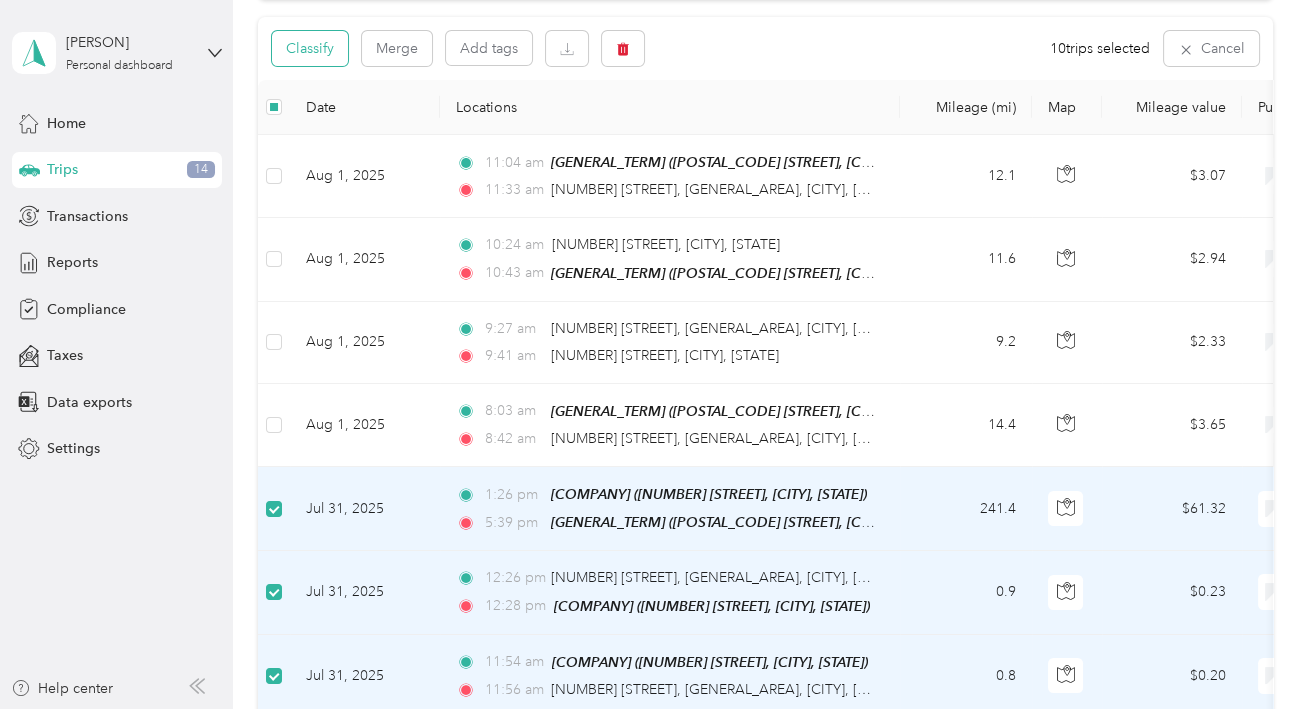 click on "Classify" at bounding box center [310, 48] 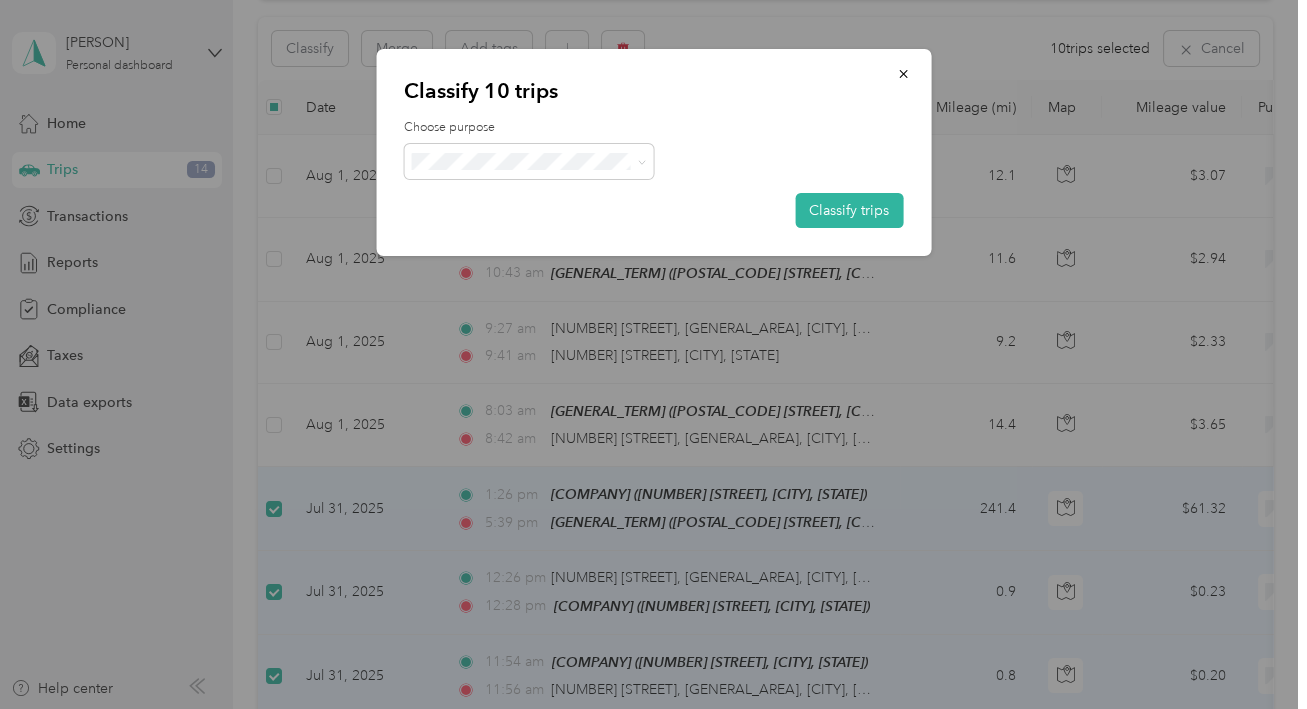click on "Screen" at bounding box center (529, 198) 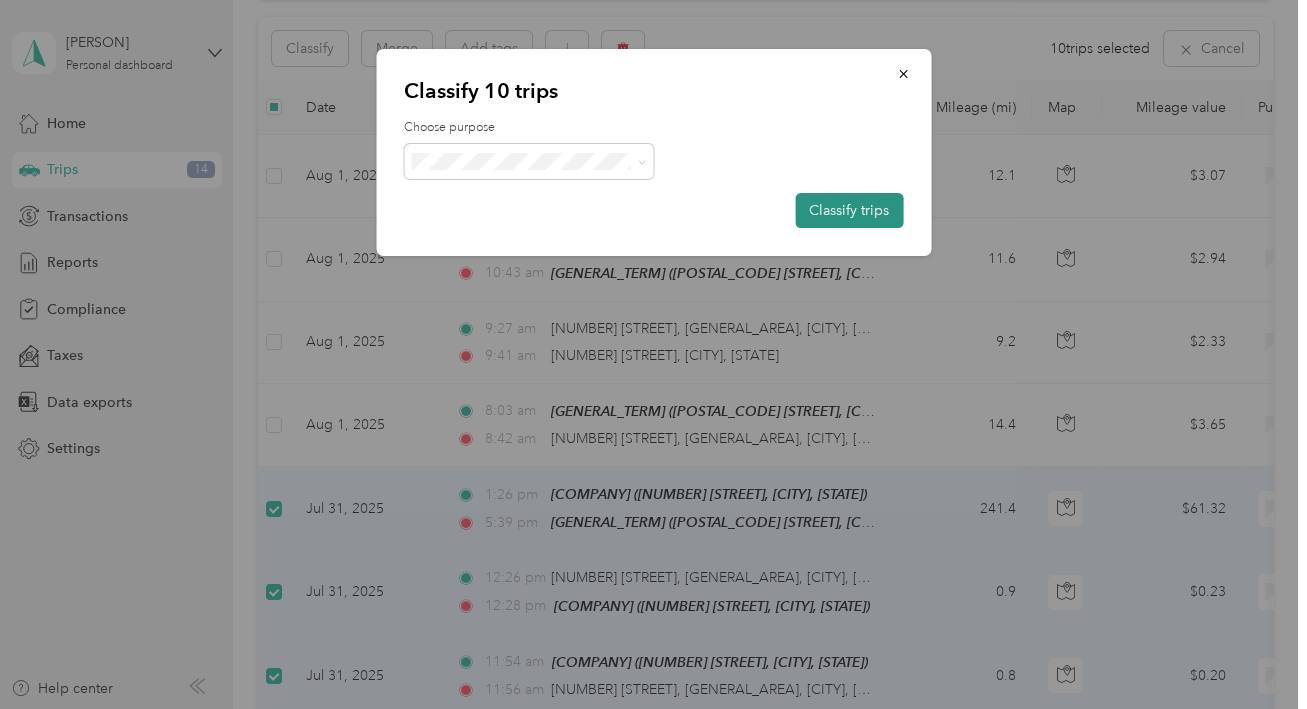 click on "Classify trips" at bounding box center [849, 210] 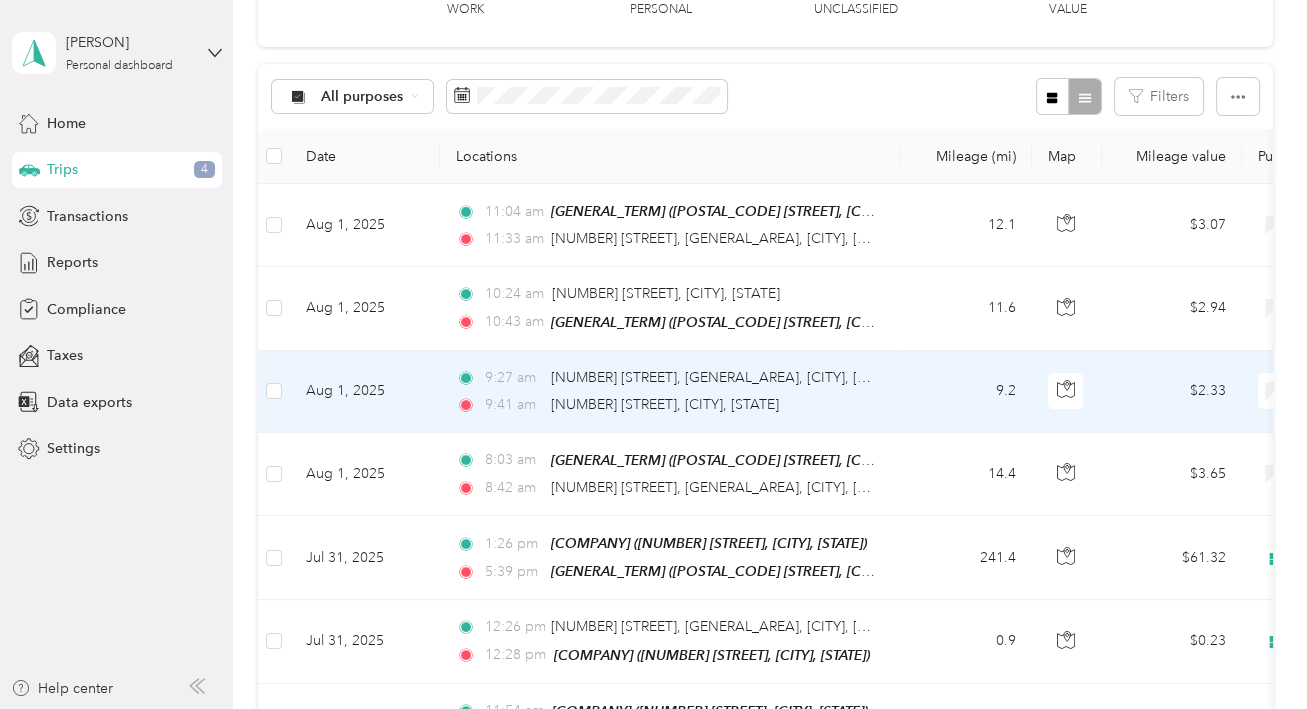 scroll, scrollTop: 0, scrollLeft: 0, axis: both 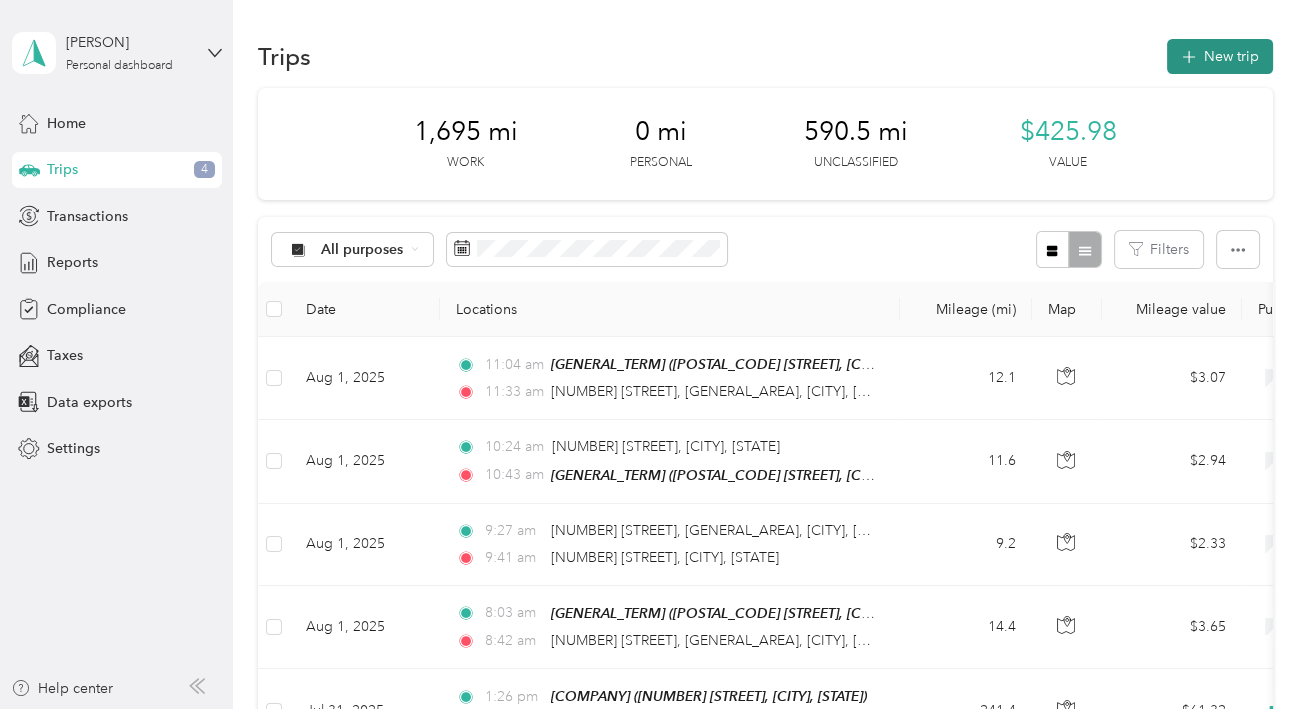 click on "New trip" at bounding box center (1220, 56) 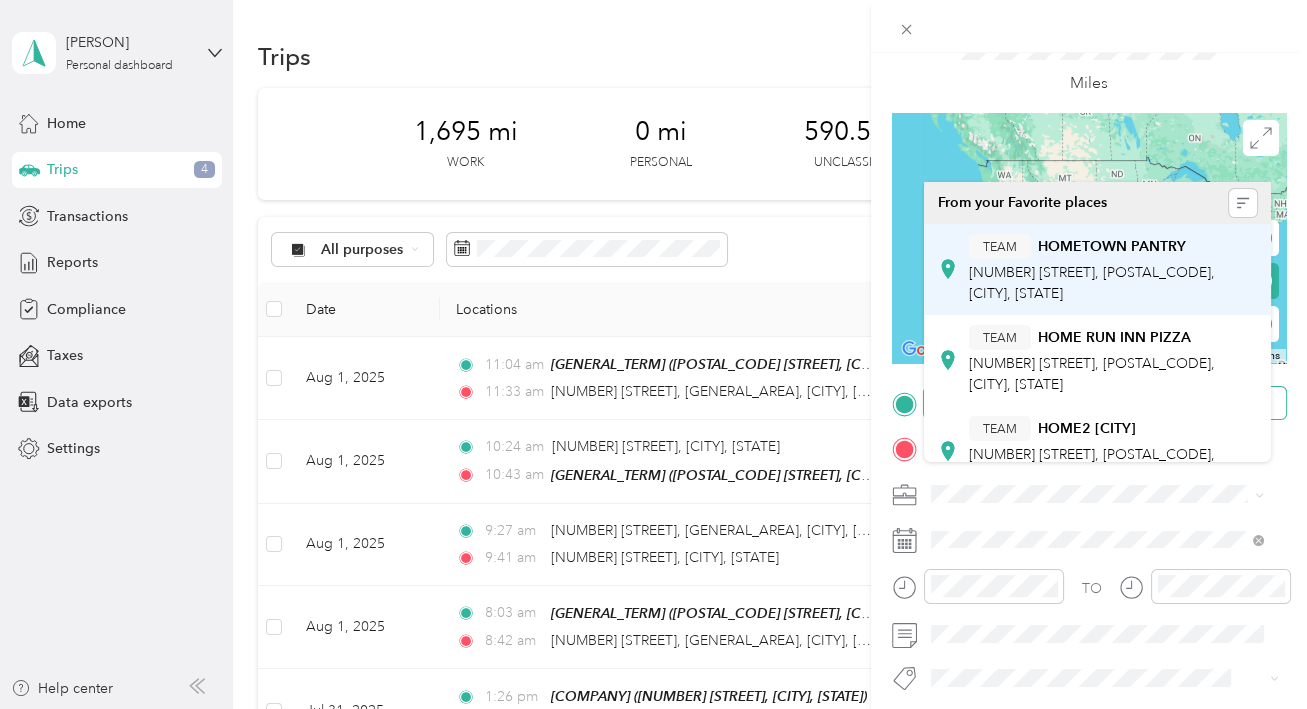 scroll, scrollTop: 0, scrollLeft: 0, axis: both 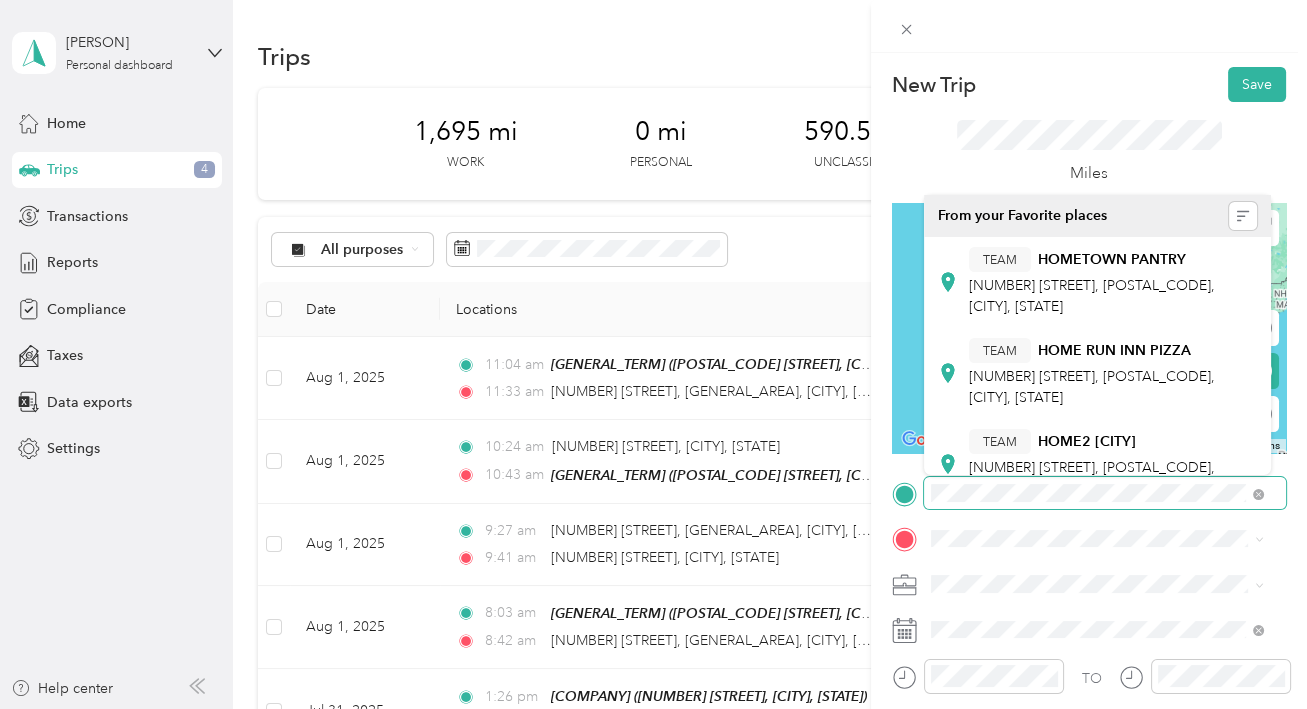 click on "New Trip Save This trip cannot be edited because it is either under review, approved, or paid. Contact your Team Manager to edit it. Miles To navigate the map with touch gestures double-tap and hold your finger on the map, then drag the map. ← Move left → Move right ↑ Move up ↓ Move down + Zoom in - Zoom out Home Jump left by 75% End Jump right by 75% Page Up Jump up by 75% Page Down Jump down by 75% Keyboard shortcuts Map Data Map data ©2025 Google, INEGI Map data ©2025 Google, INEGI 1000 km  Click to toggle between metric and imperial units Terms Report a map error Edit route Calculate route Round trip TO Add photo" at bounding box center (653, 354) 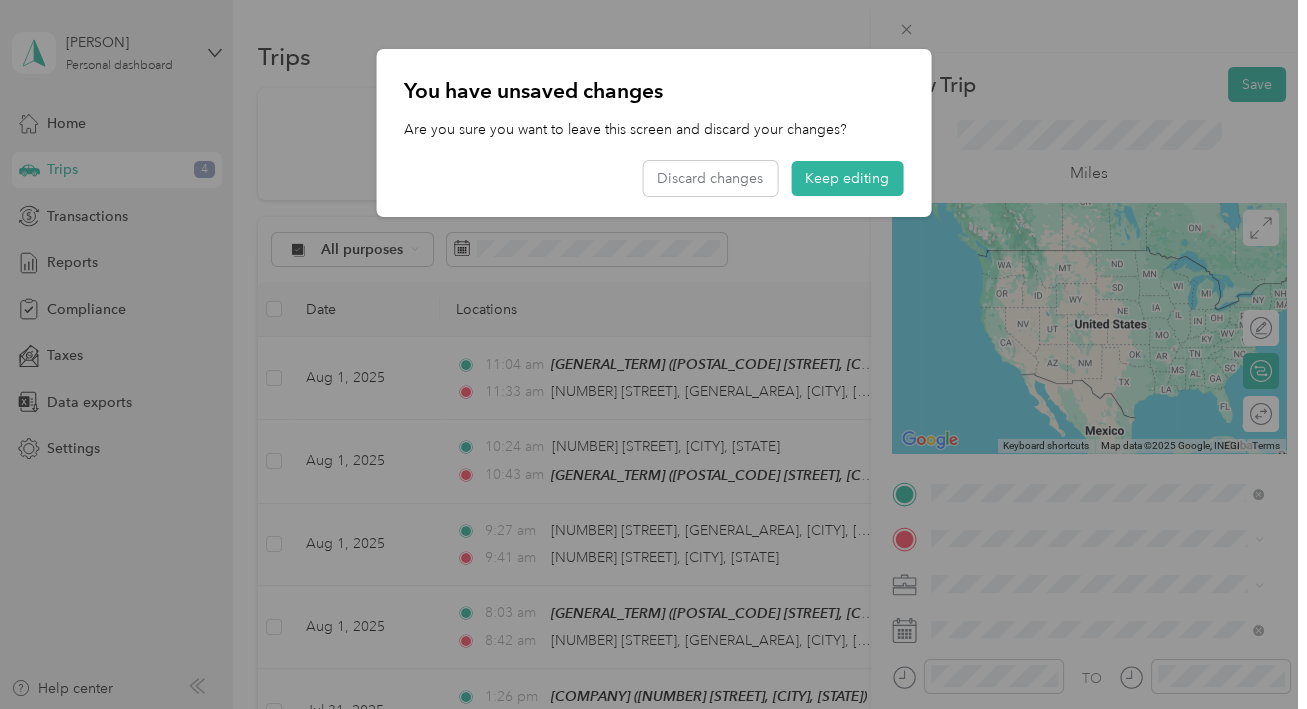 click on "[GENERAL_TERM] [POSTAL_CODE] [STREET], [POSTAL_CODE], [CITY], [STATE], [COUNTRY]" at bounding box center [1113, 278] 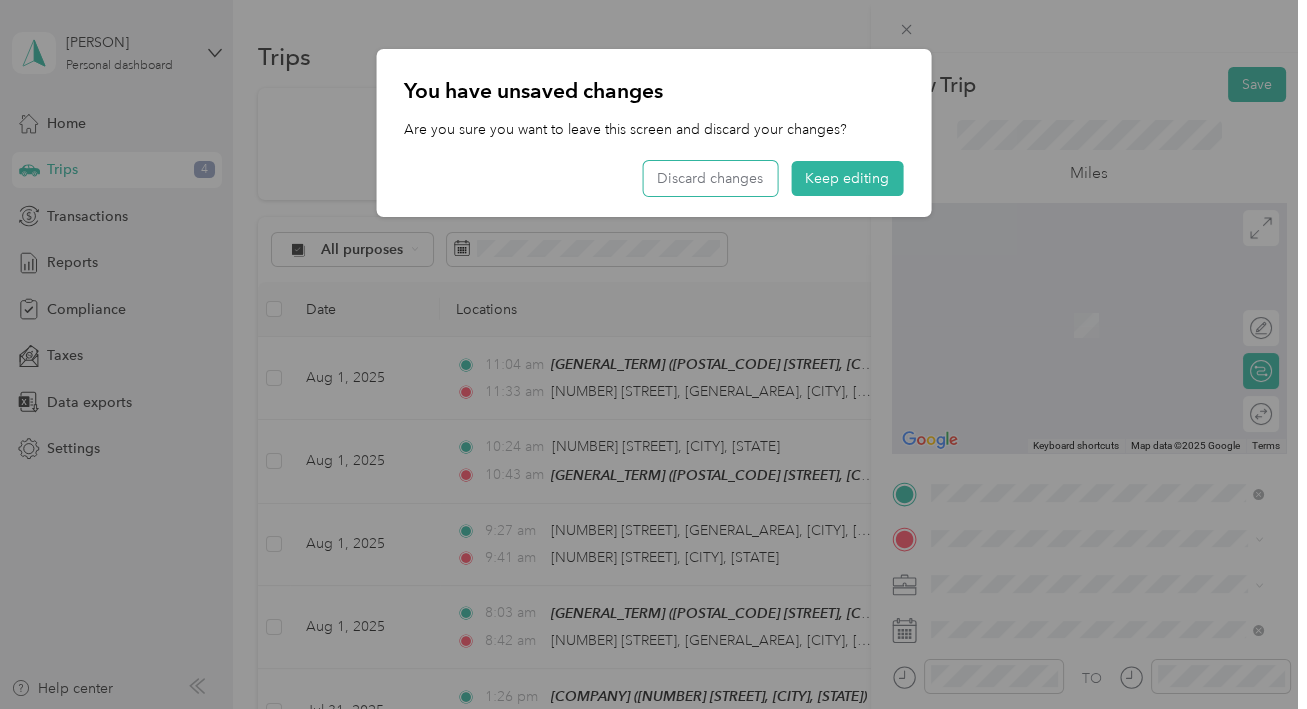 drag, startPoint x: 744, startPoint y: 180, endPoint x: 770, endPoint y: 191, distance: 28.231188 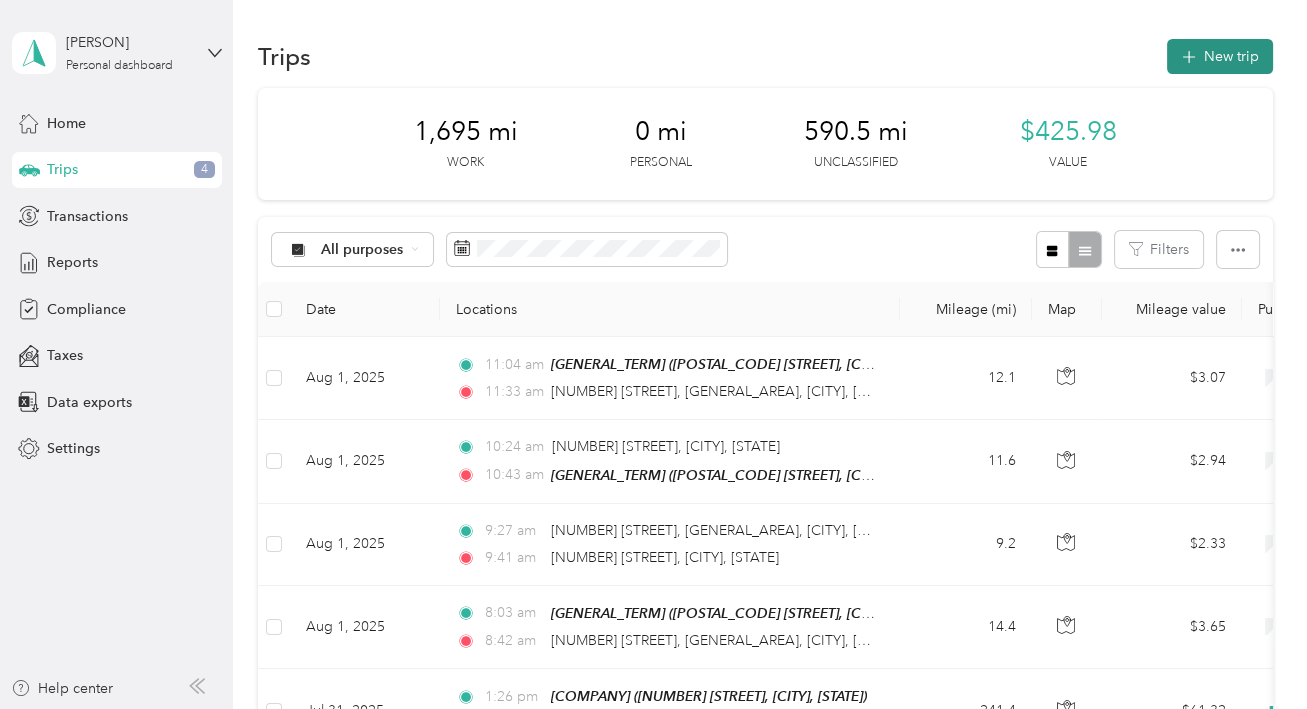 click on "New trip" at bounding box center (1220, 56) 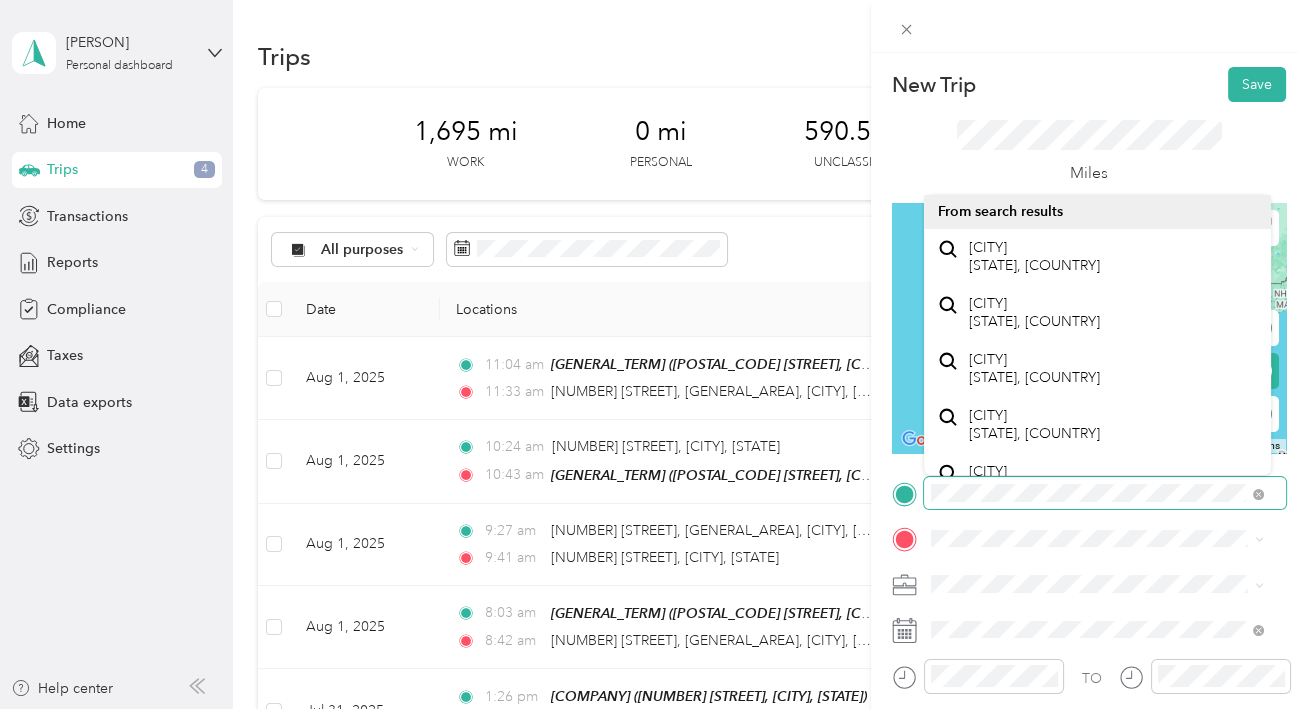 scroll, scrollTop: 897, scrollLeft: 0, axis: vertical 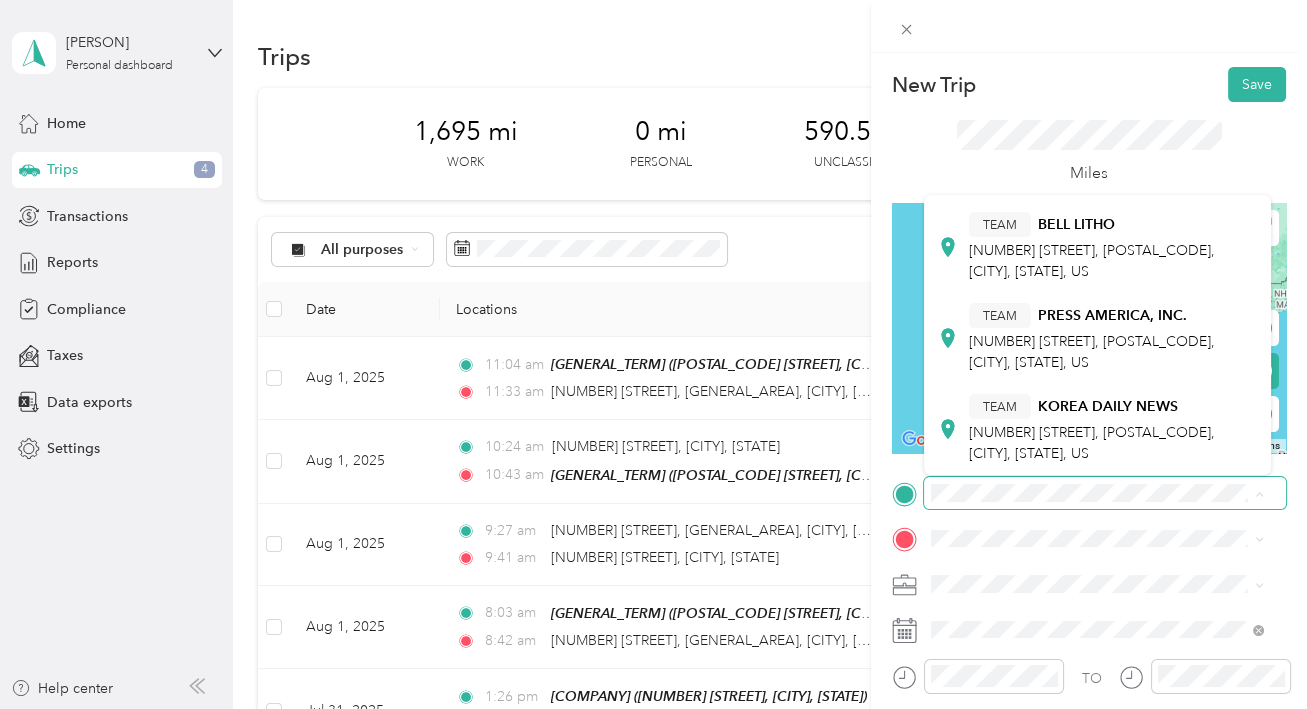 click at bounding box center [1105, 493] 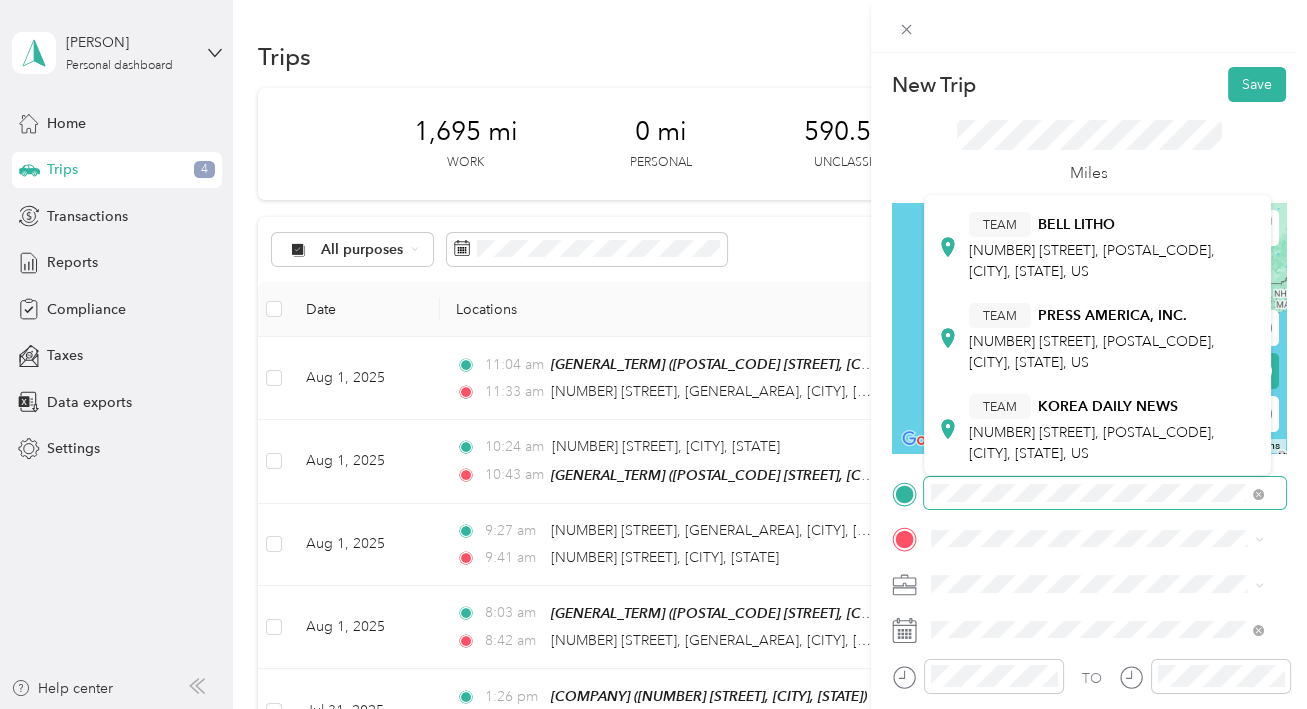 scroll, scrollTop: 0, scrollLeft: 0, axis: both 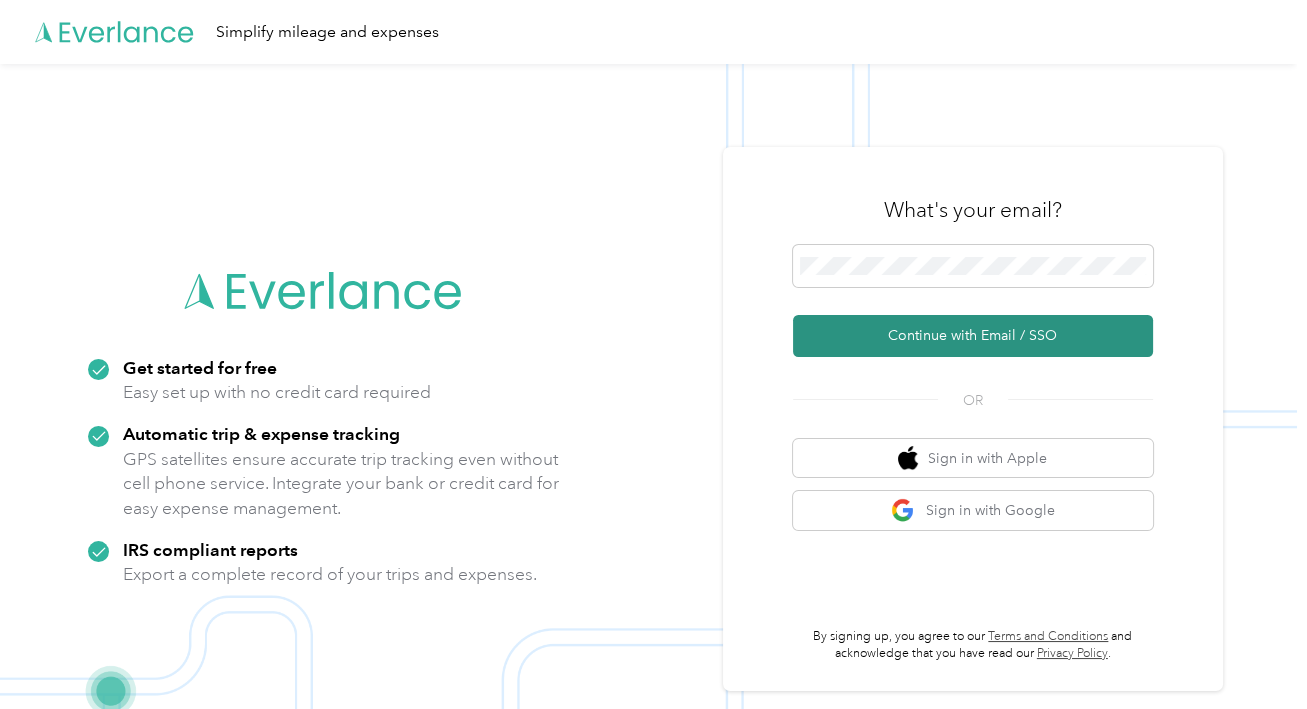 click on "Continue with Email / SSO" at bounding box center (973, 336) 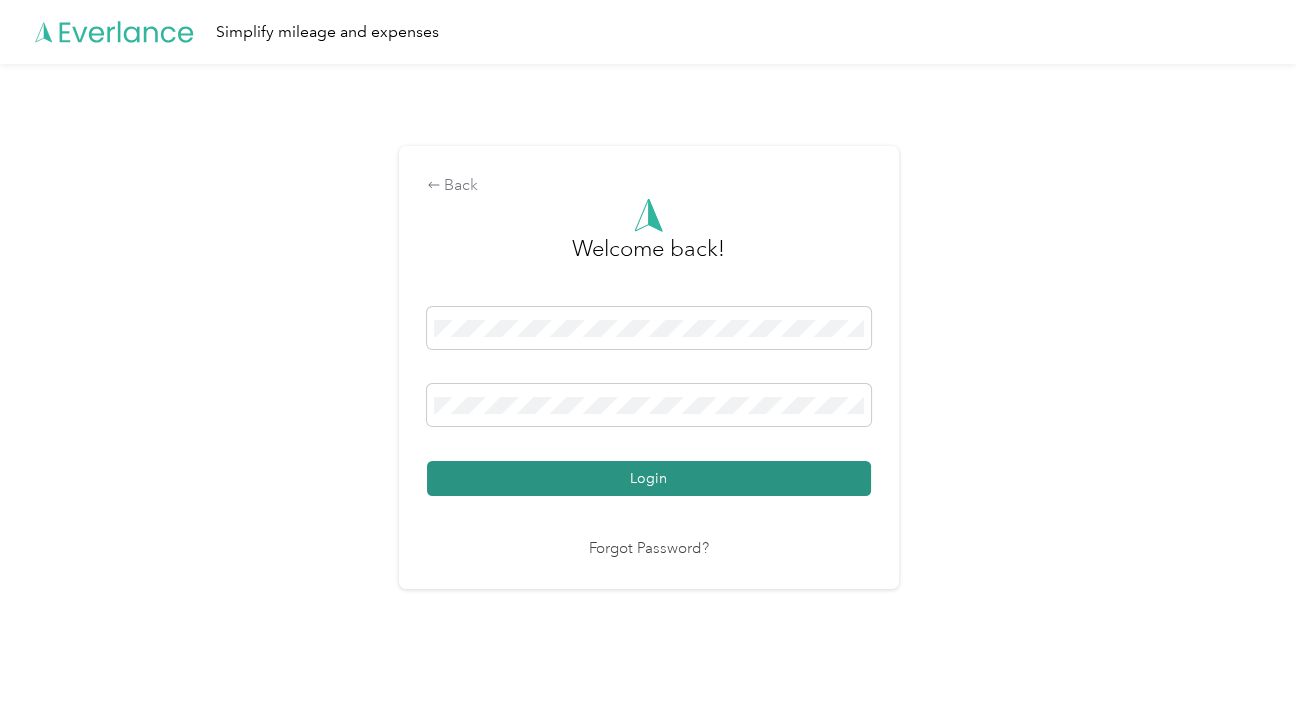 click on "Login" at bounding box center (649, 478) 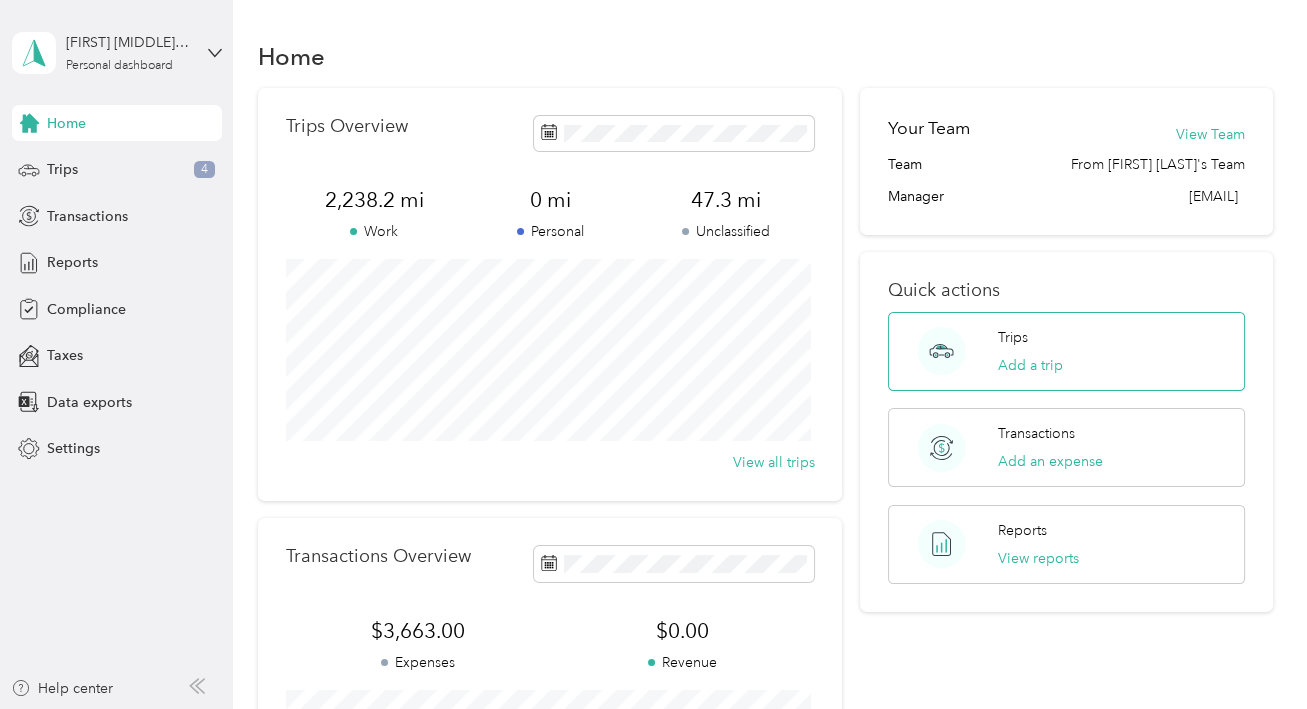 click on "Trips" at bounding box center [1012, 337] 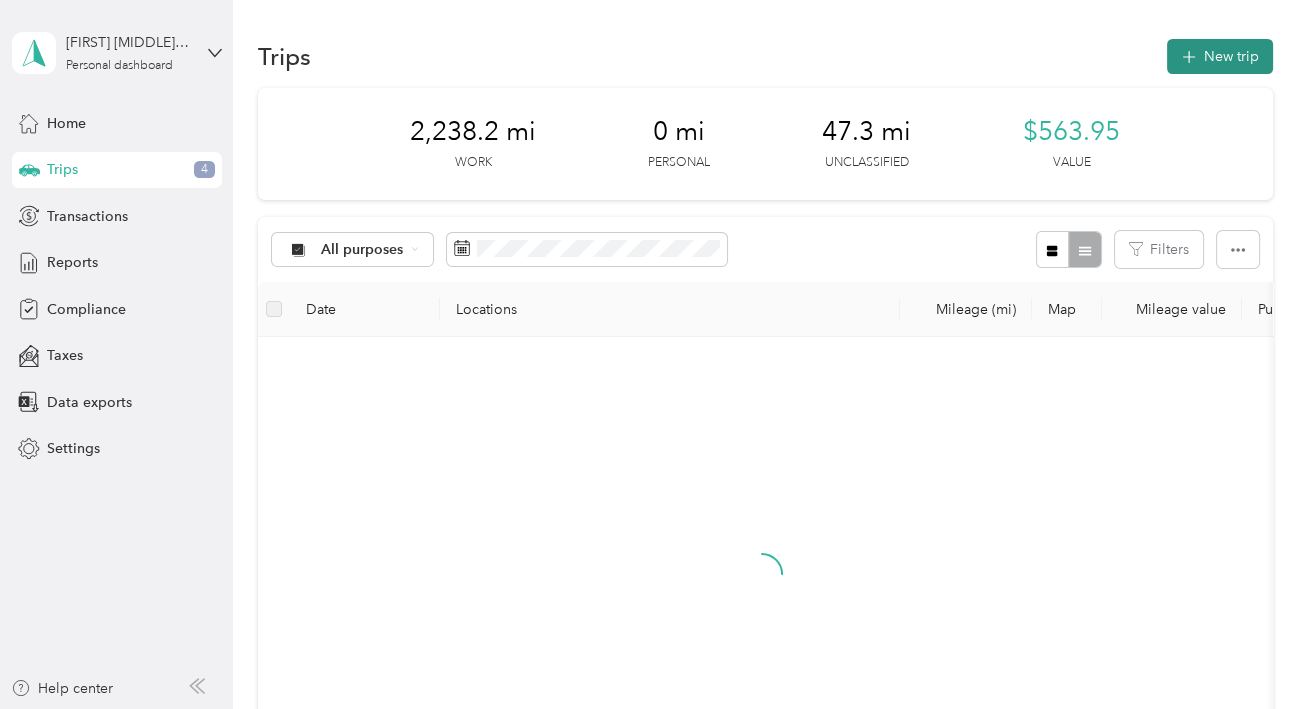 click on "New trip" at bounding box center [1220, 56] 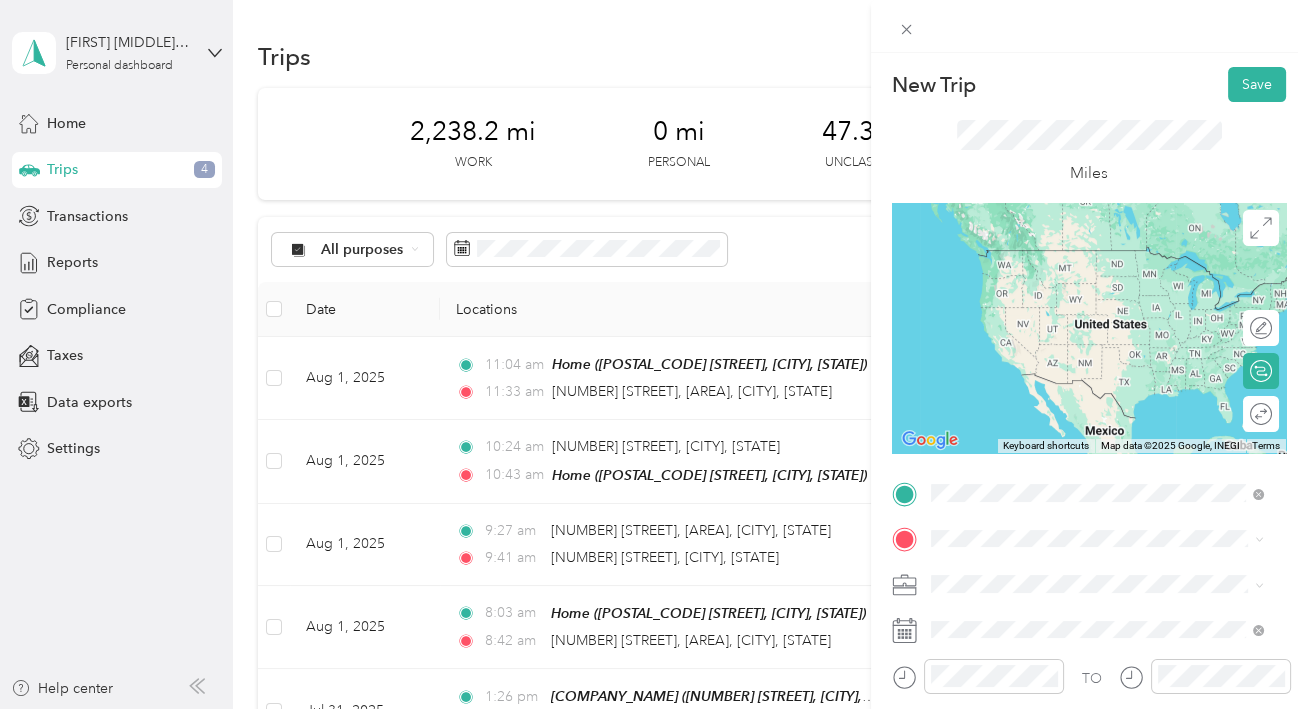 click on "[POSTAL_CODE] [STREET], [POSTAL_CODE], [CITY], [STATE], [COUNTRY]" at bounding box center (1113, 289) 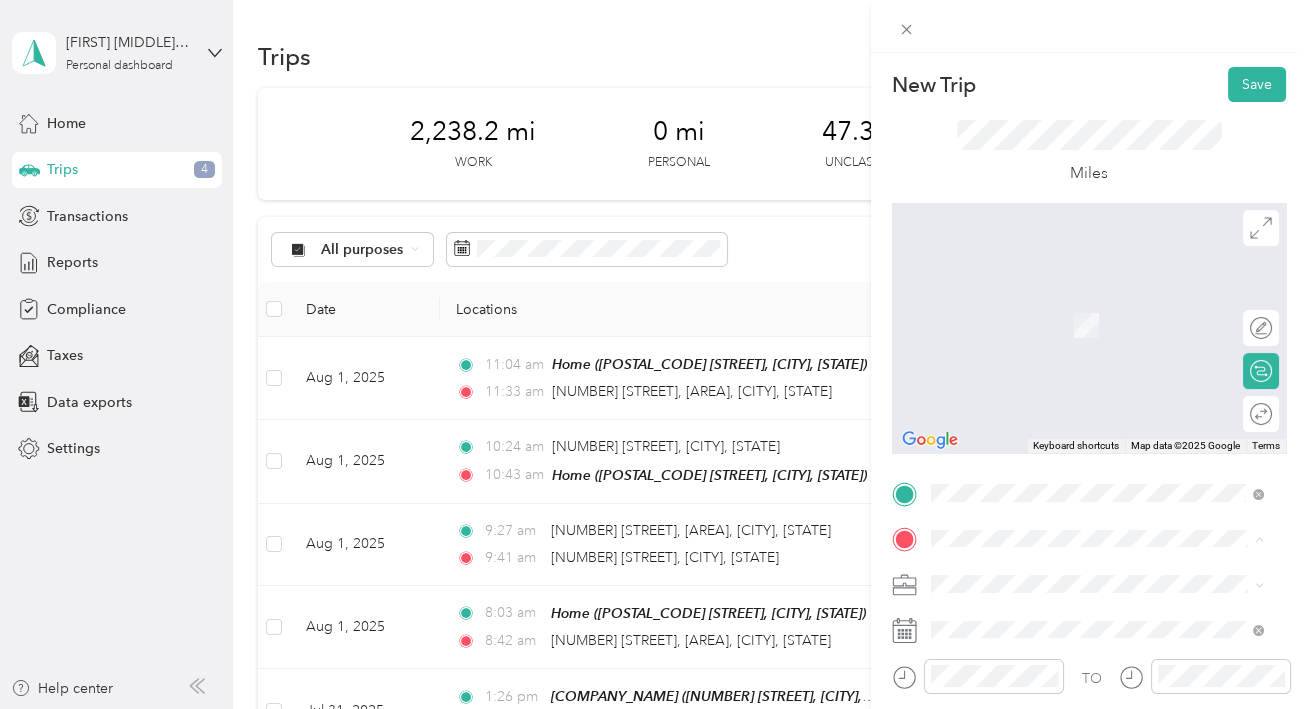 click on "George Bush Intercontinental Airport (IAH) George Bush Intercontinental Airport (IAH), 2800 N Terminal Rd, 77032, Houston, Texas, United States" at bounding box center [1113, 335] 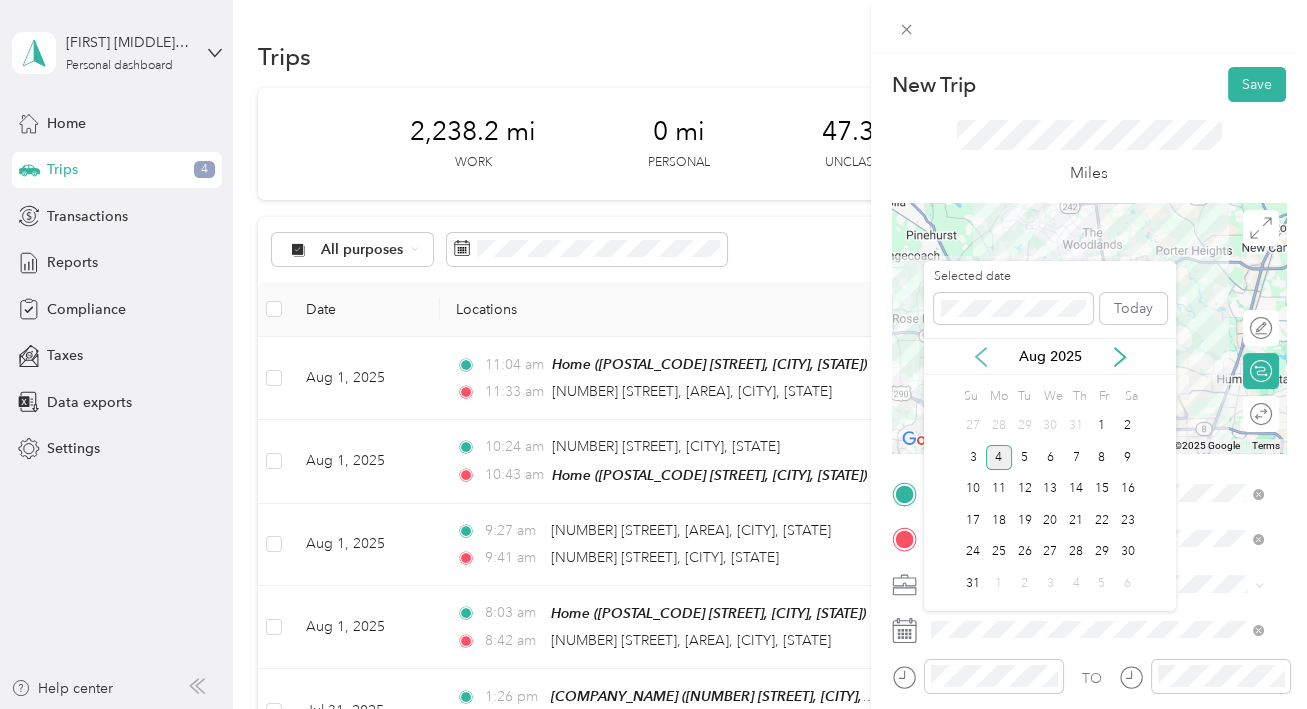 click 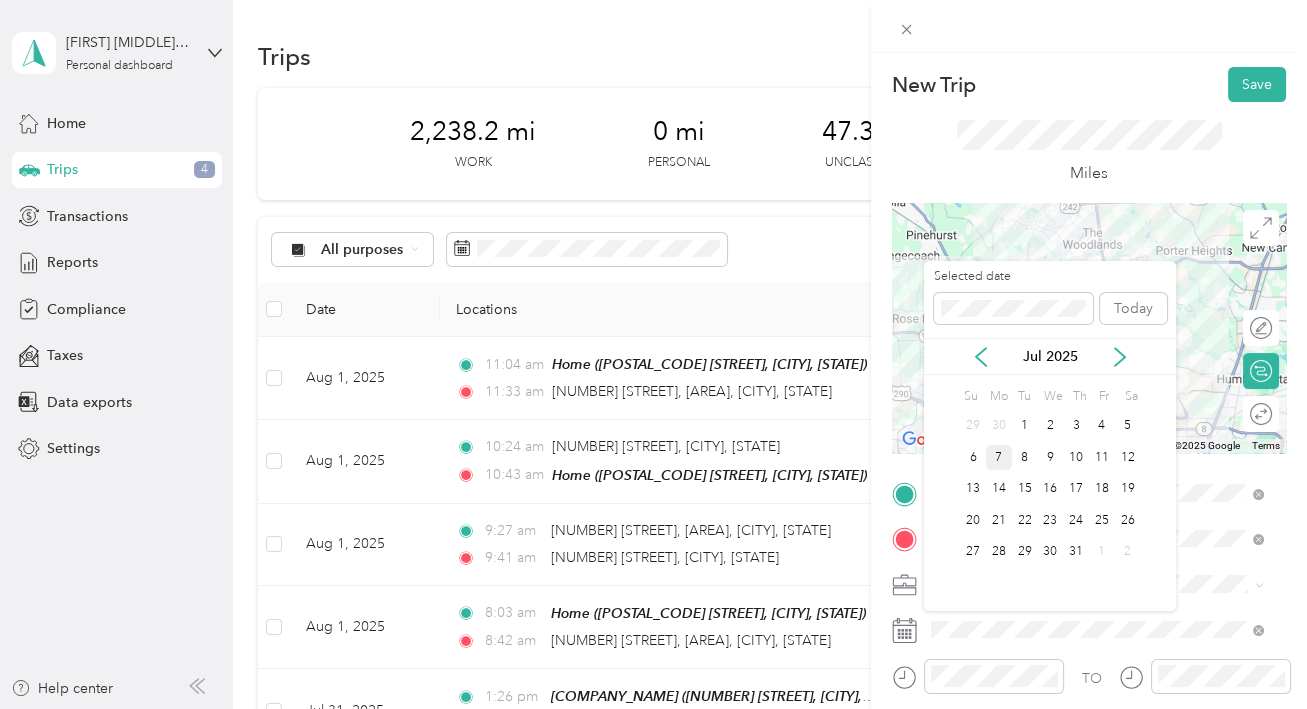 click on "7" at bounding box center [999, 457] 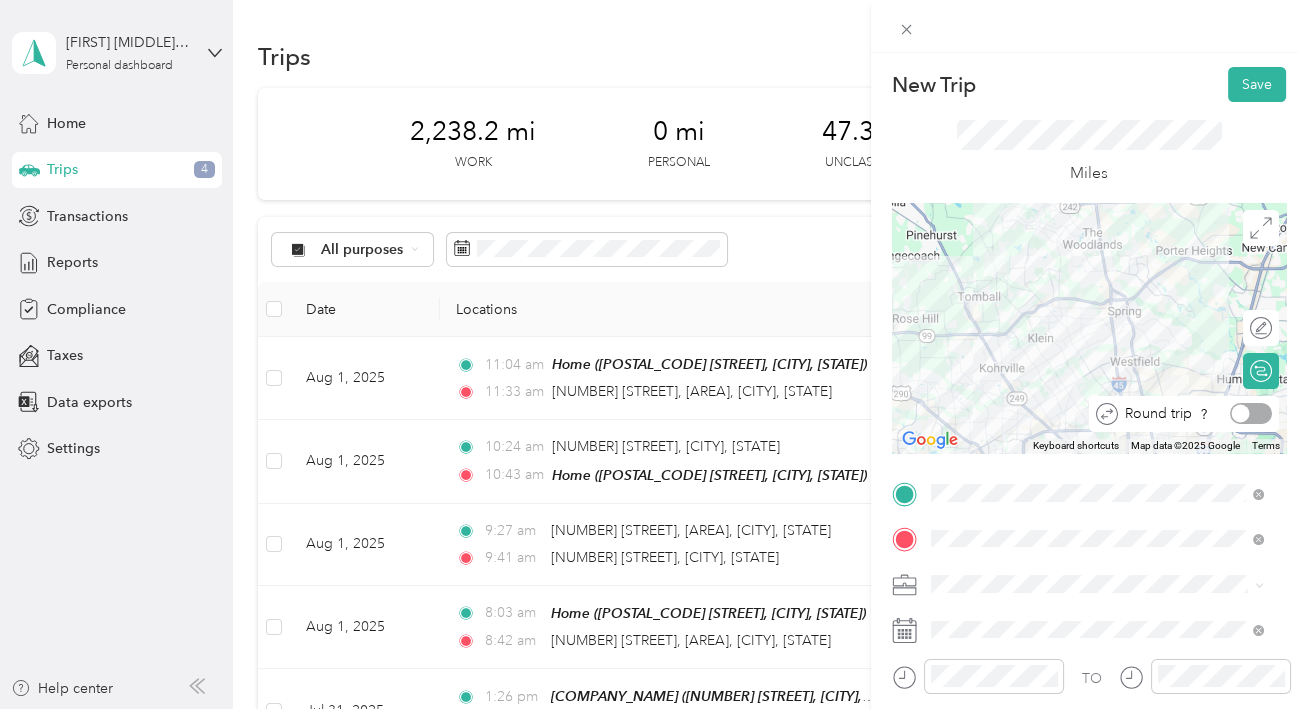 click at bounding box center (1251, 413) 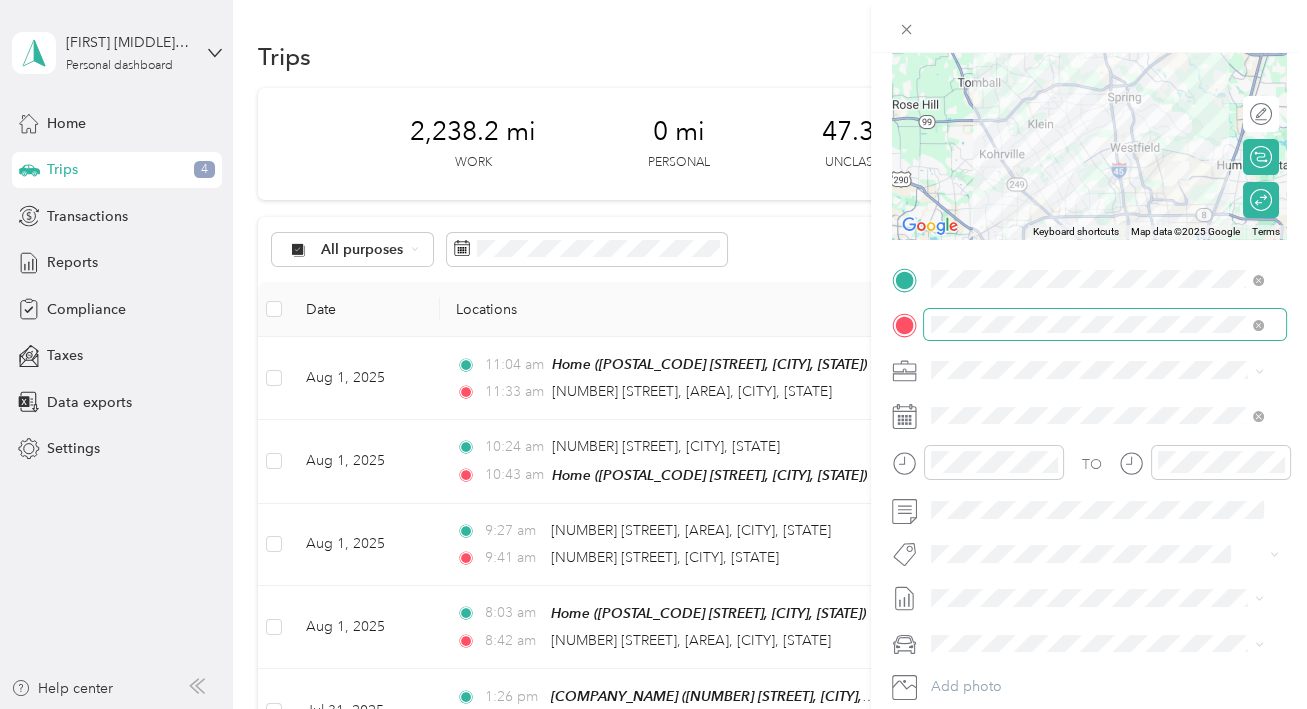 scroll, scrollTop: 0, scrollLeft: 0, axis: both 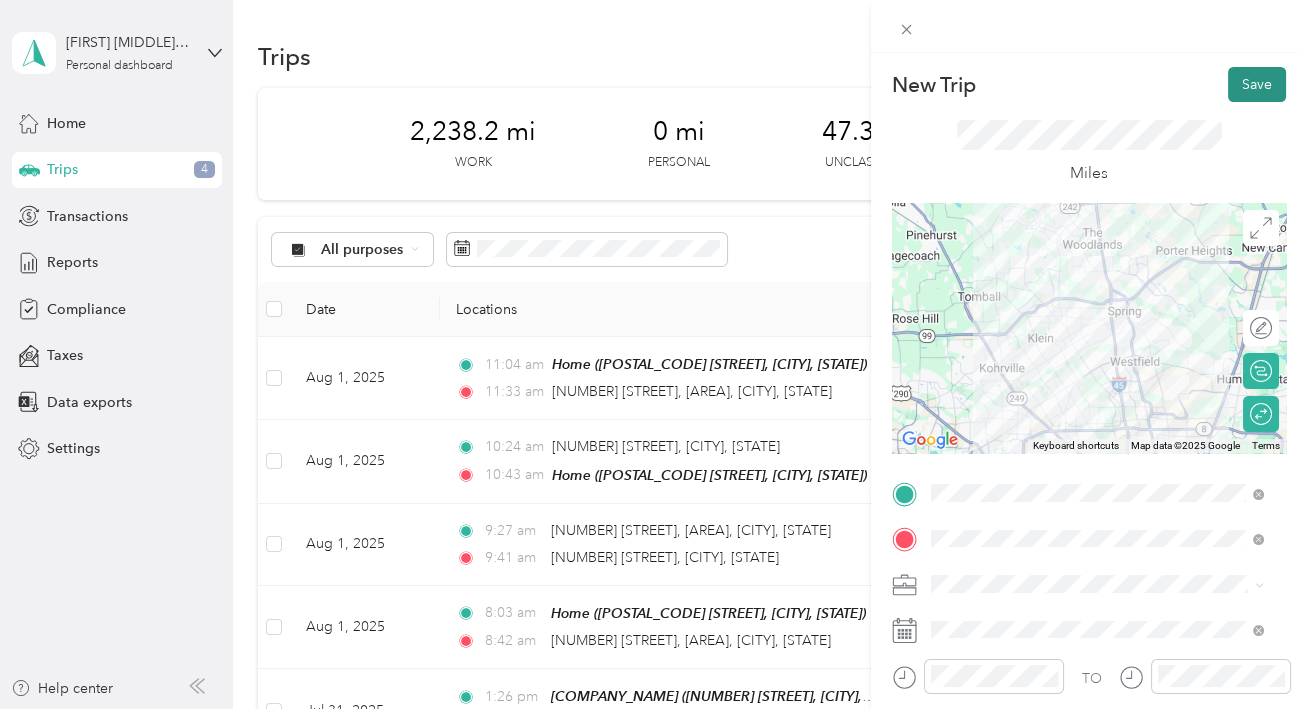 click on "Save" at bounding box center (1257, 84) 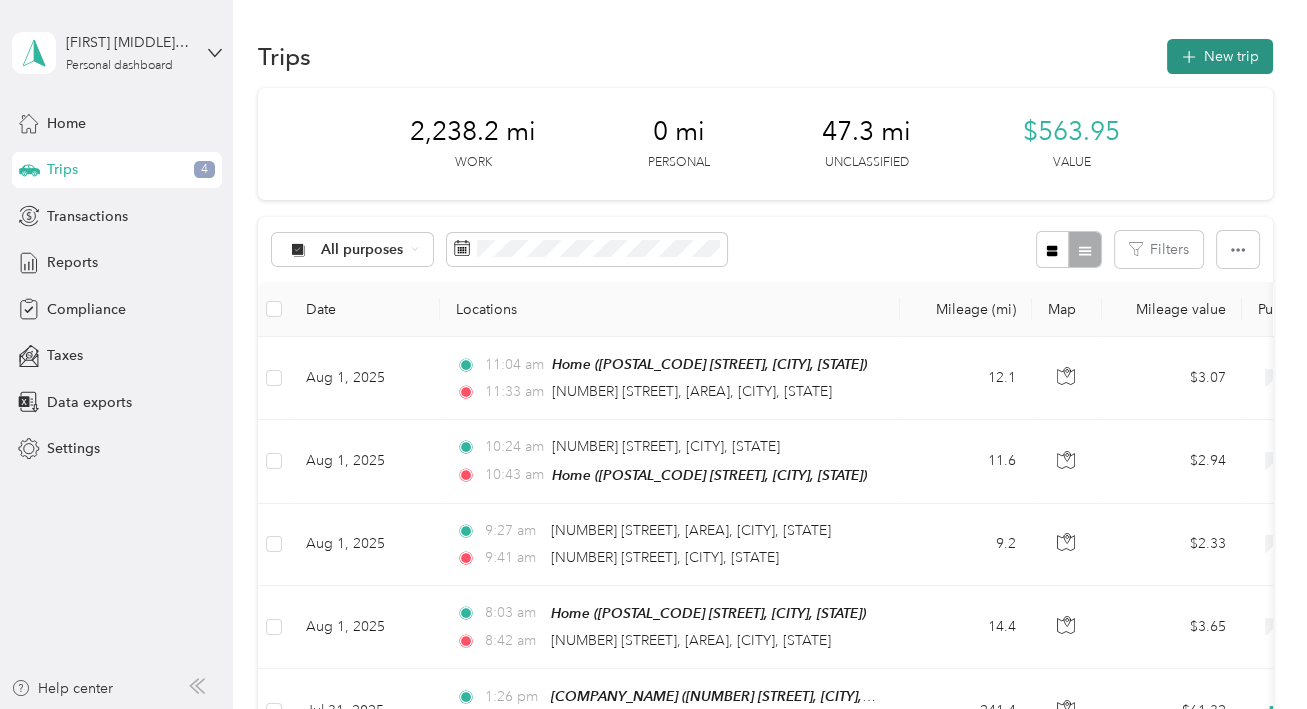 click on "New trip" at bounding box center (1220, 56) 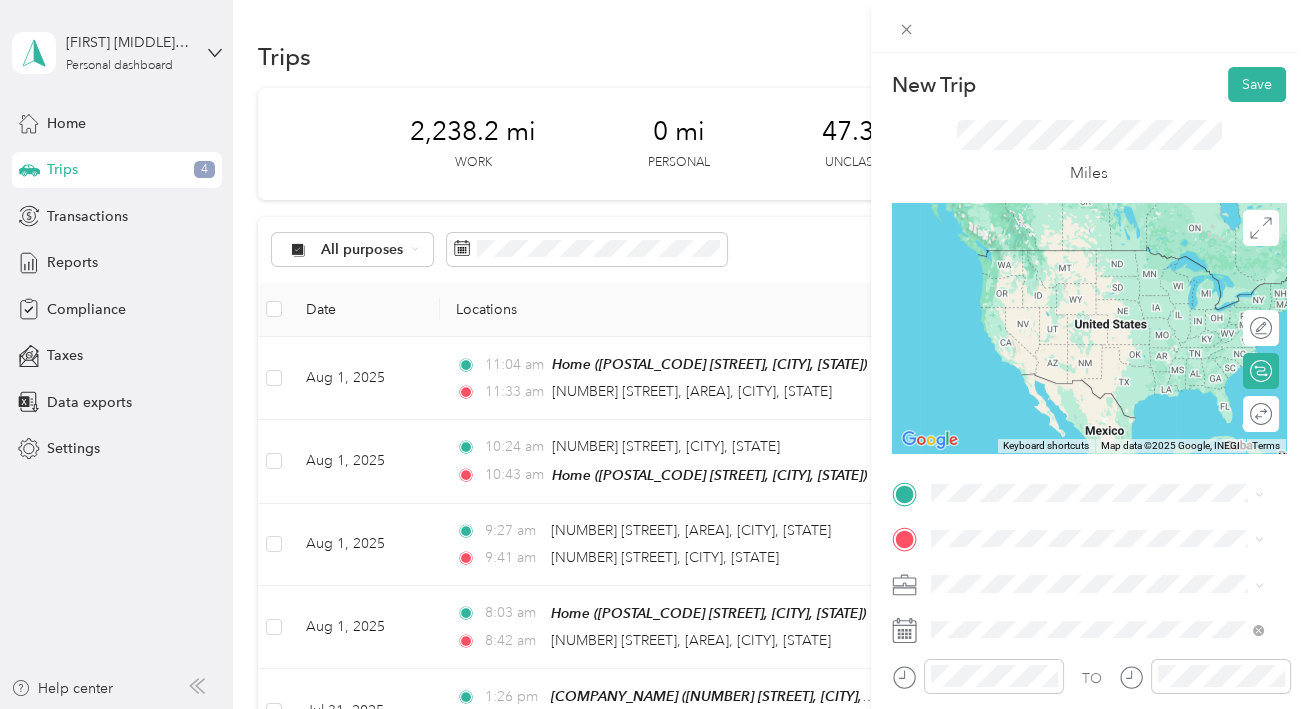 click on "[GENERAL_TERM] [POSTAL_CODE] [STREET], [POSTAL_CODE], [CITY], [STATE], [COUNTRY]" at bounding box center (1113, 272) 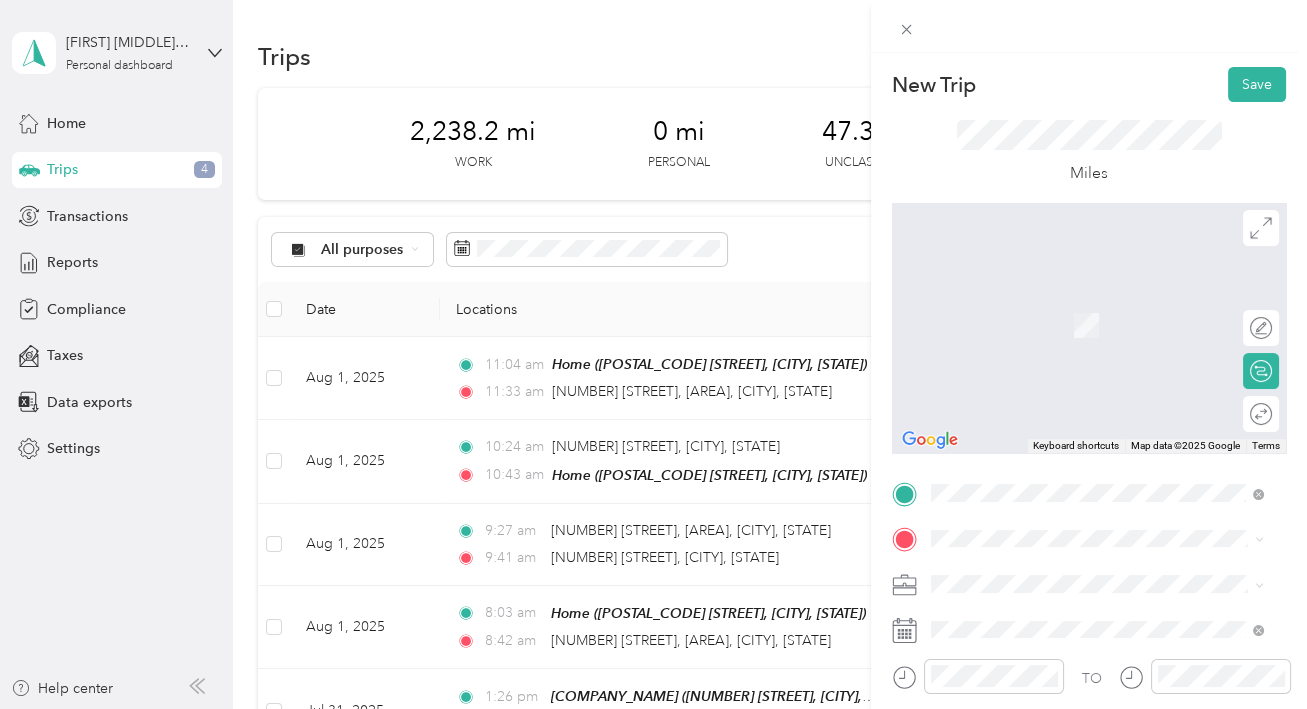 click on "George Bush Intercontinental Airport (IAH) George Bush Intercontinental Airport (IAH), 2800 N Terminal Rd, 77032, Houston, Texas, United States" at bounding box center (1113, 334) 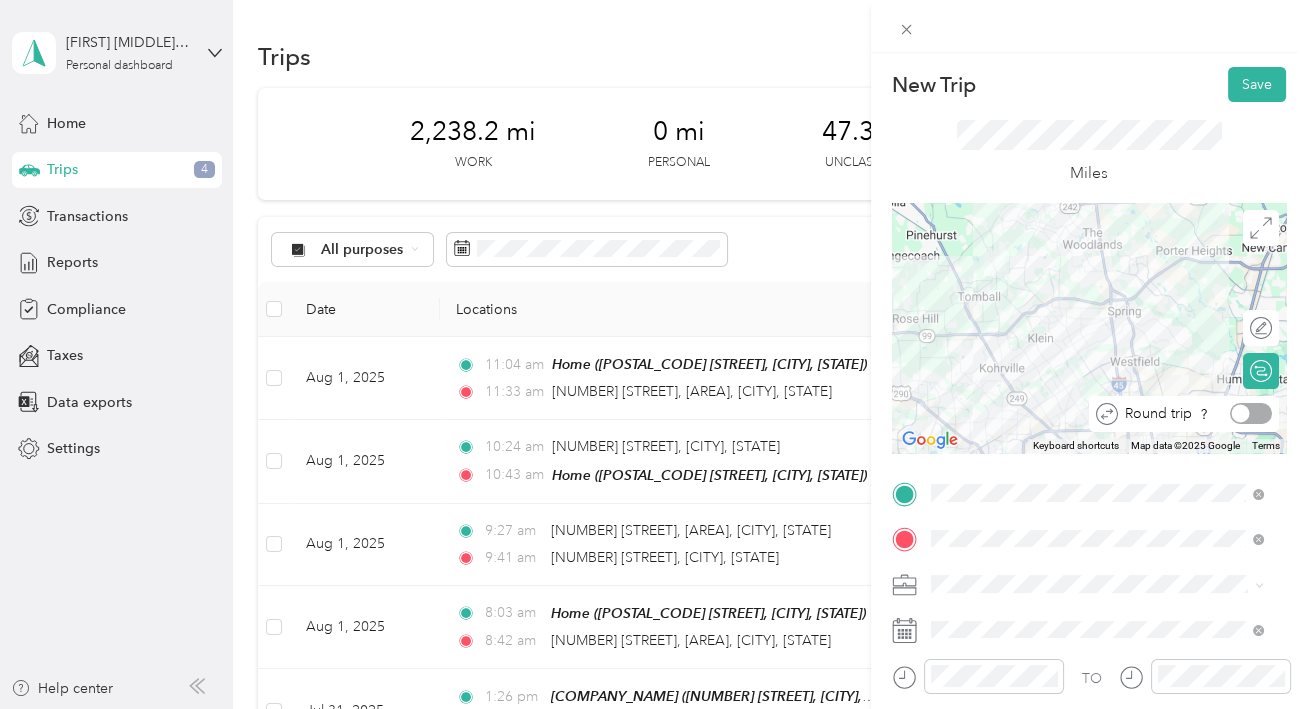 click at bounding box center (1251, 413) 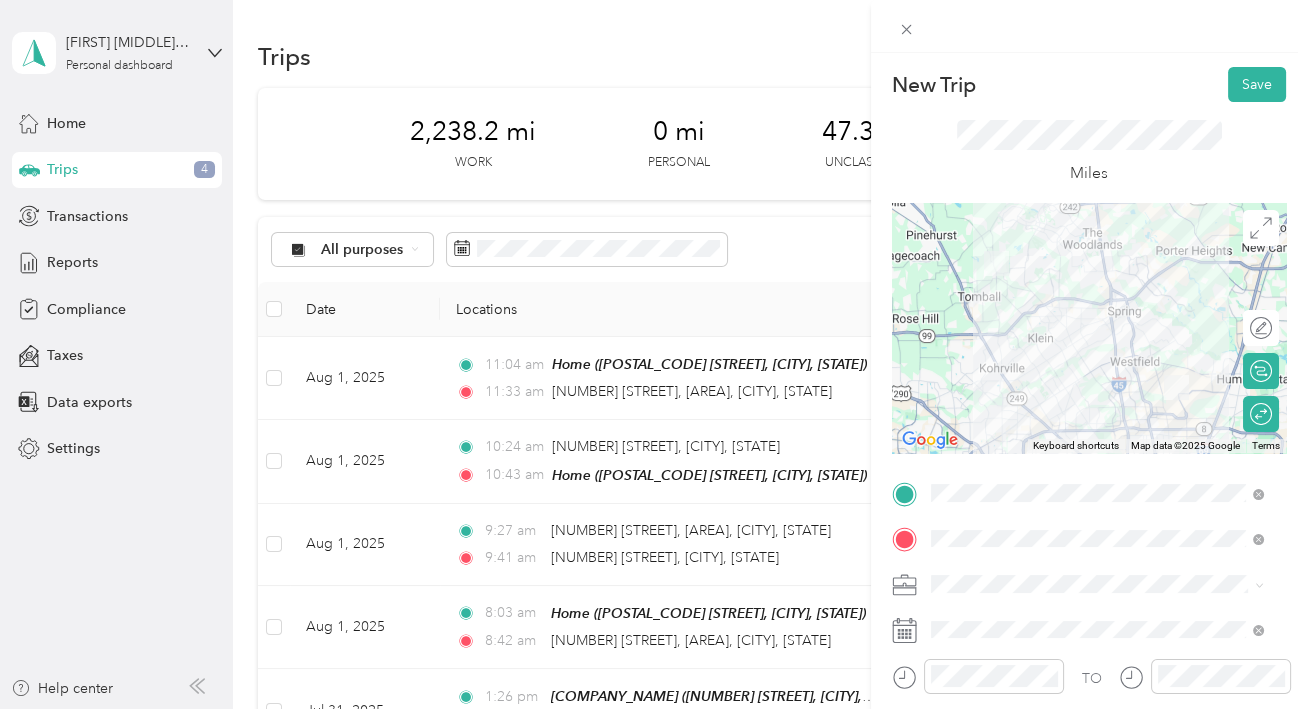 click 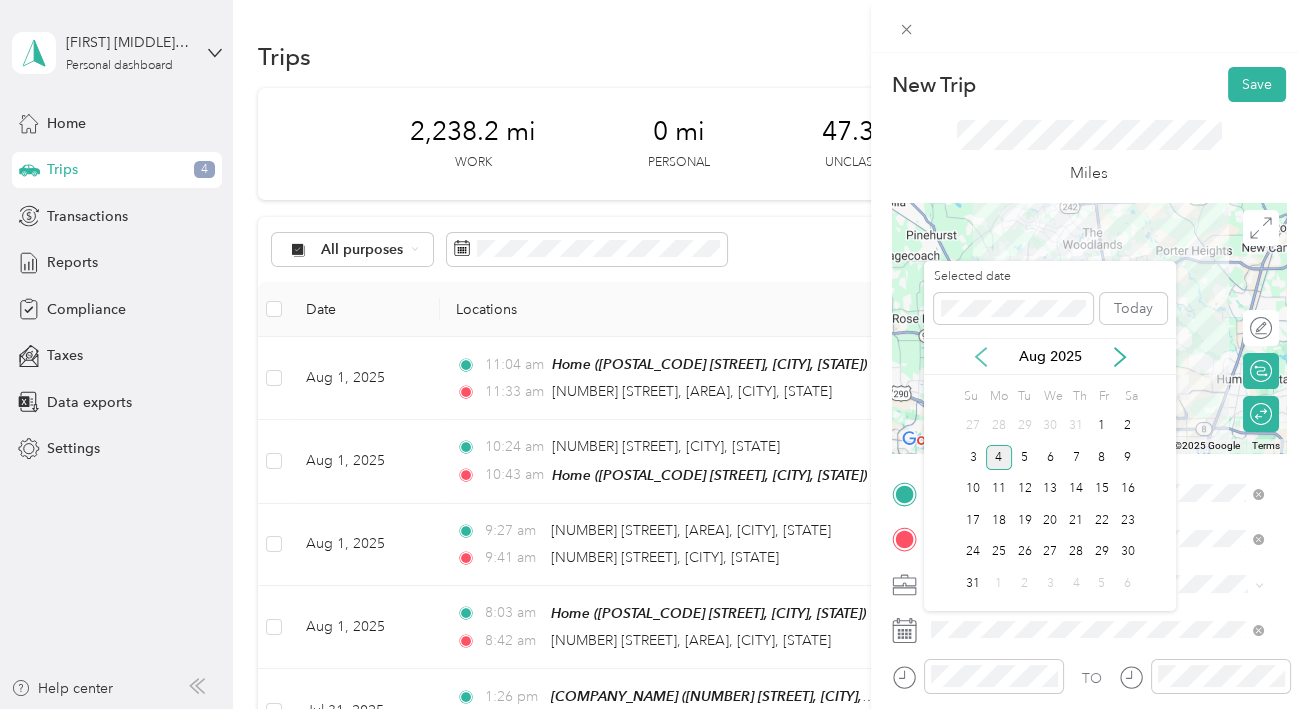 click 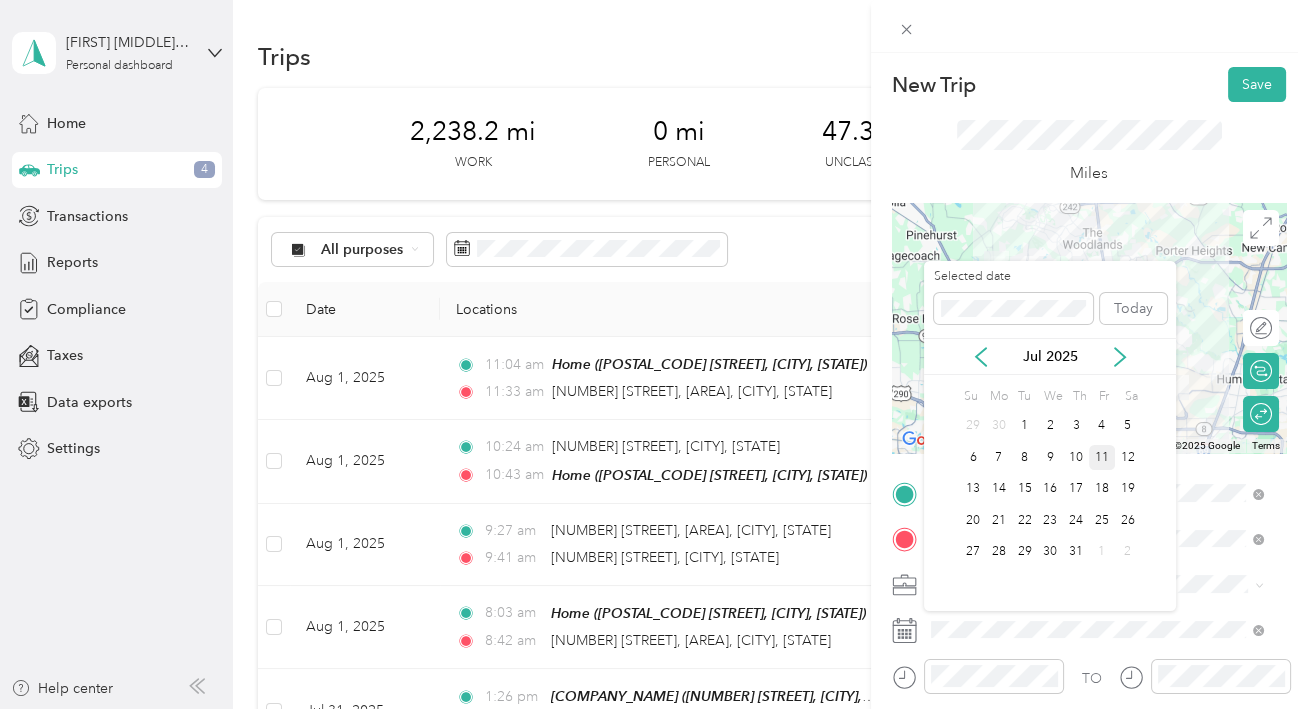 click on "11" at bounding box center [1102, 457] 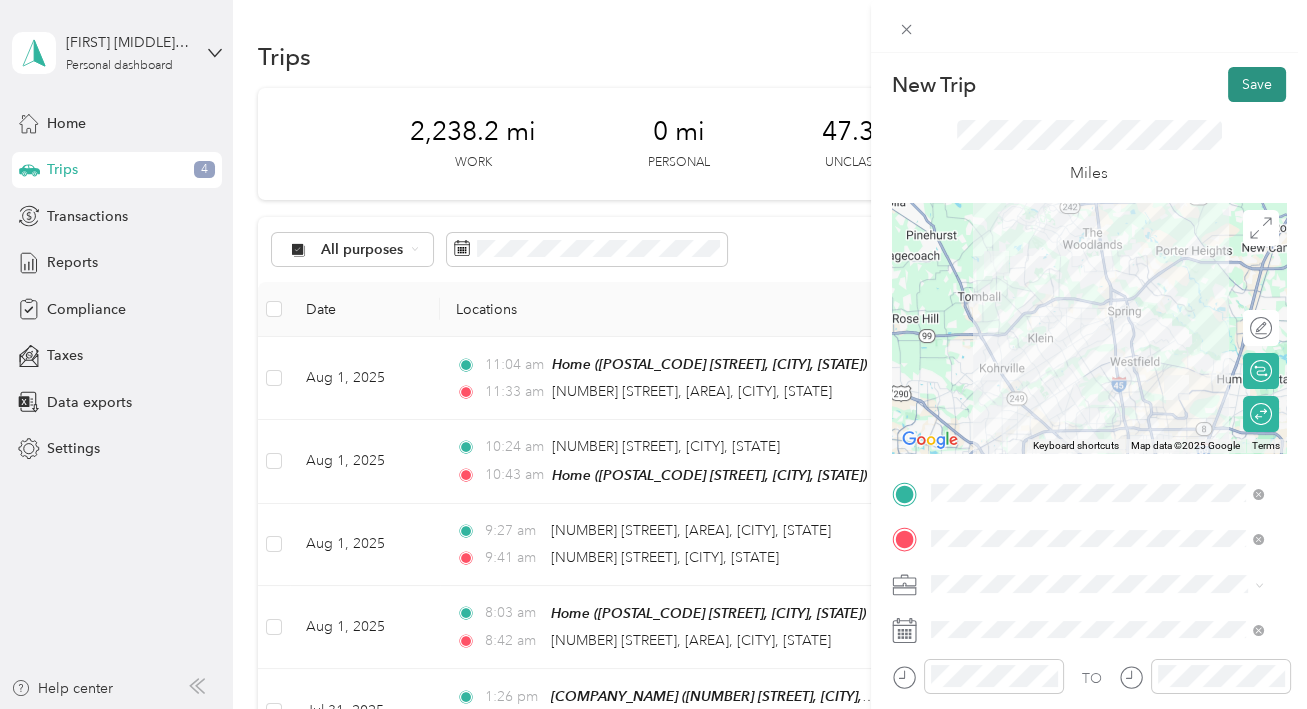 click on "Save" at bounding box center (1257, 84) 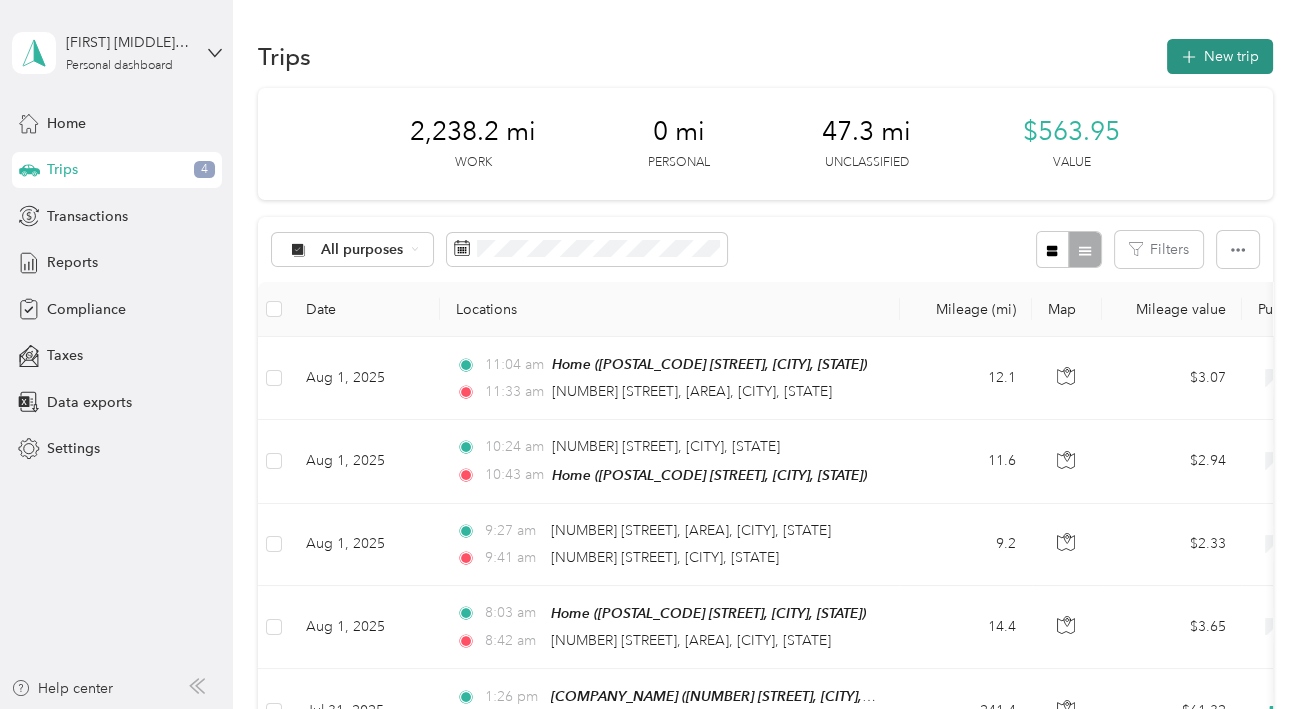 click on "New trip" at bounding box center [1220, 56] 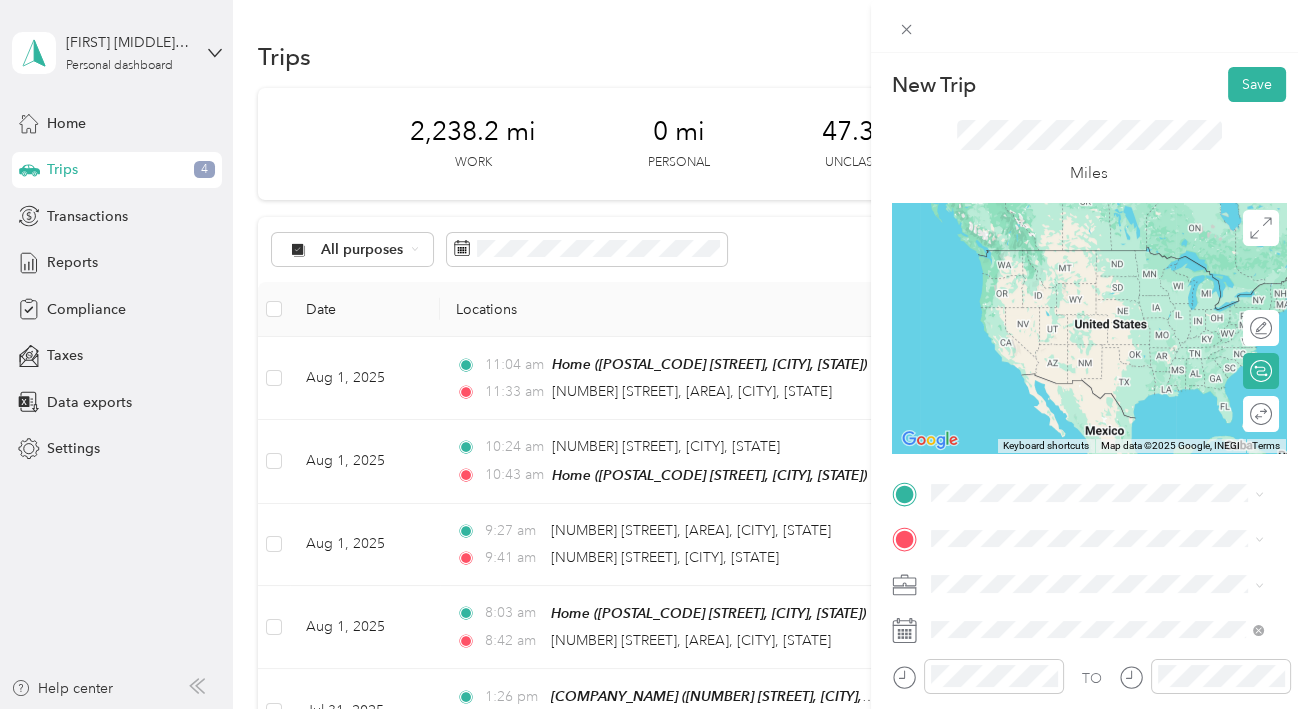click on "[GENERAL_TERM] [POSTAL_CODE] [STREET], [POSTAL_CODE], [CITY], [STATE], [COUNTRY]" at bounding box center (1113, 274) 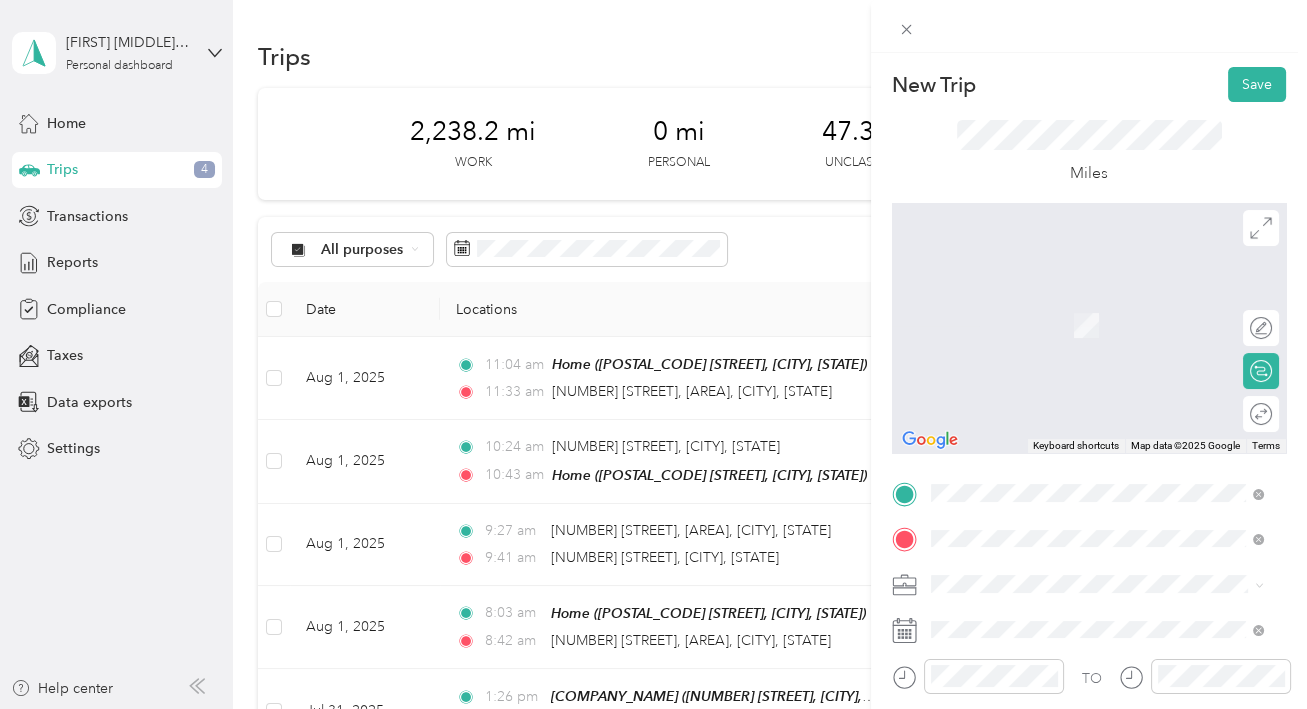 click on "George Bush Intercontinental Airport (IAH) George Bush Intercontinental Airport (IAH), 2800 N Terminal Rd, 77032, Houston, Texas, United States" at bounding box center (1113, 335) 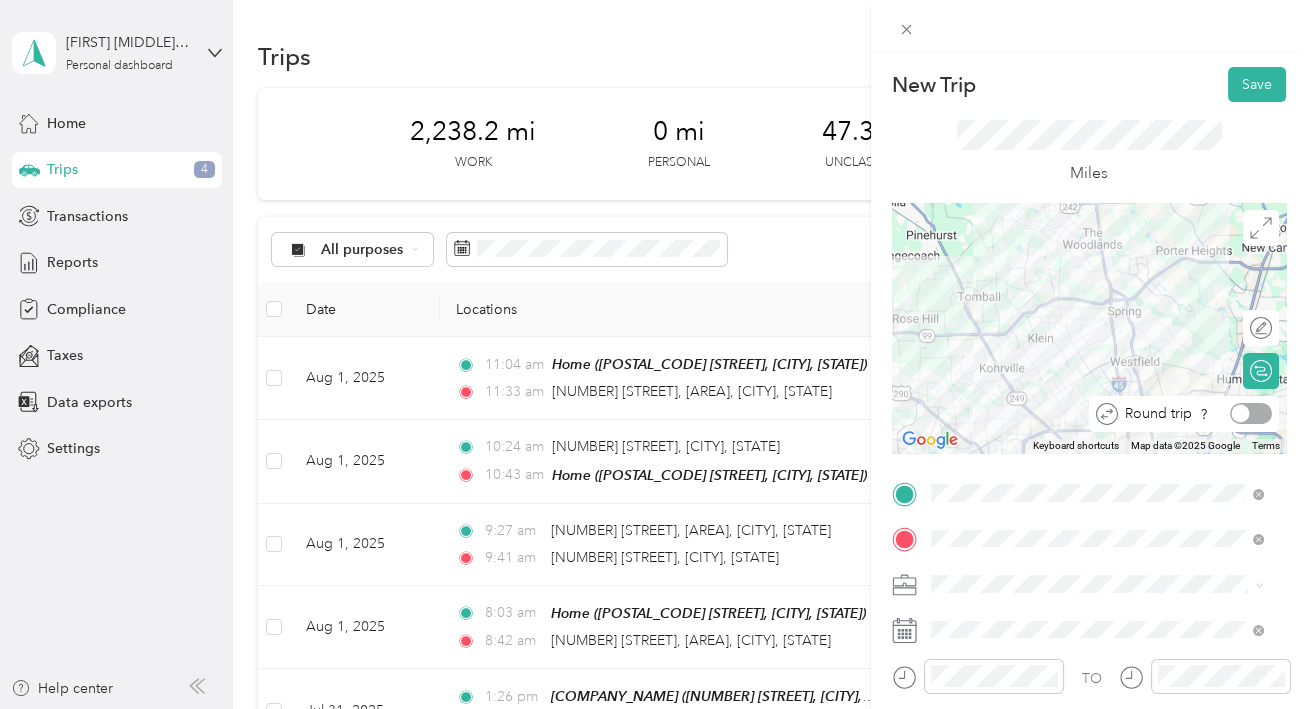 click at bounding box center (1251, 413) 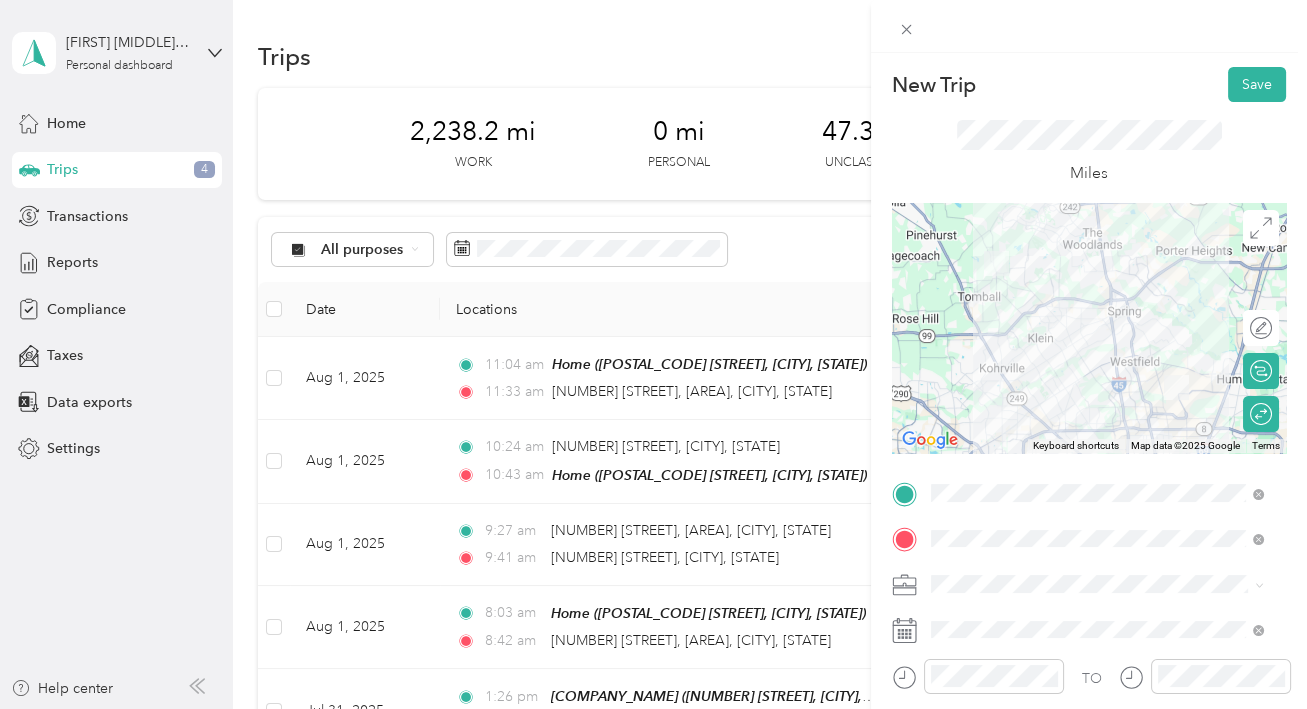 click 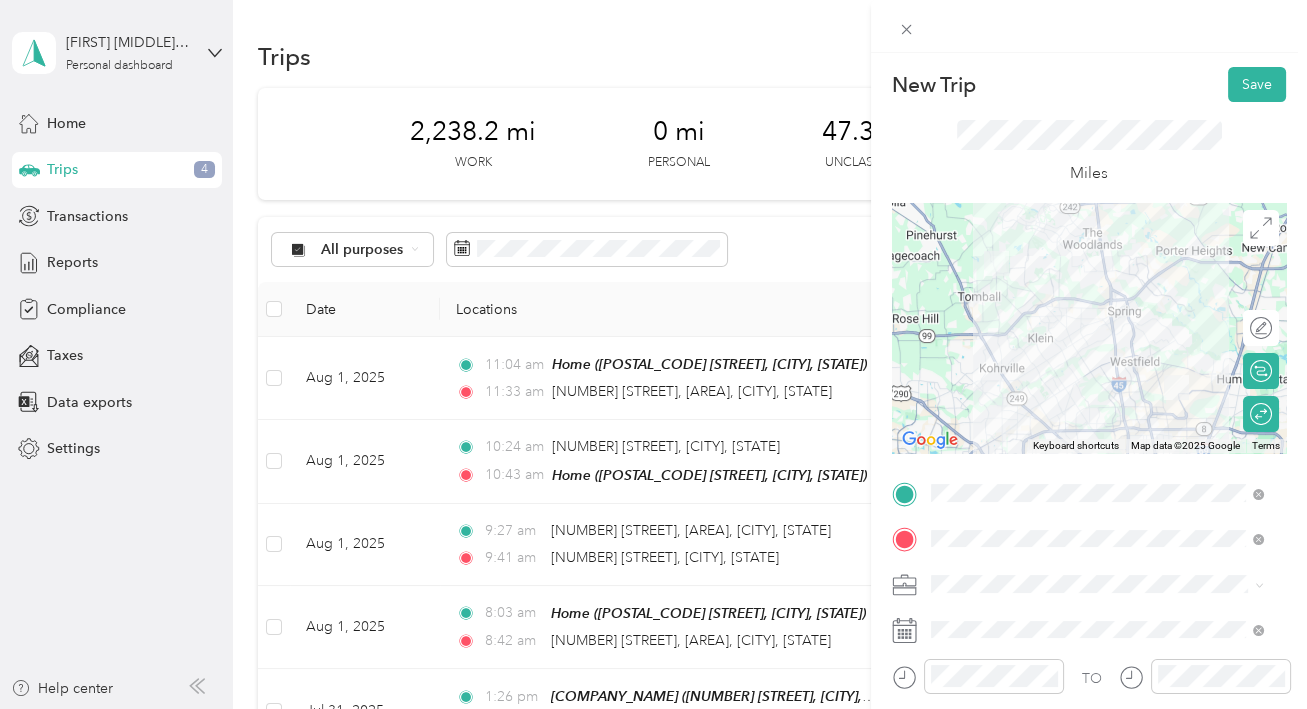 click 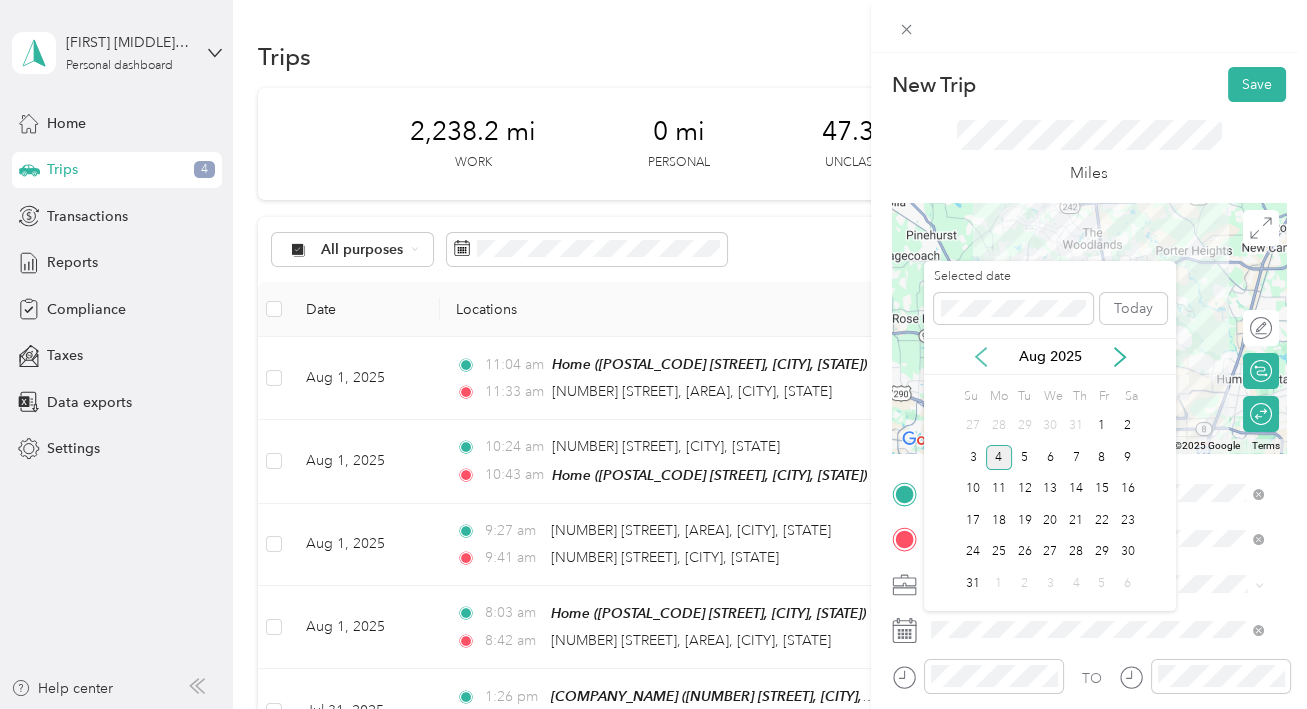 click 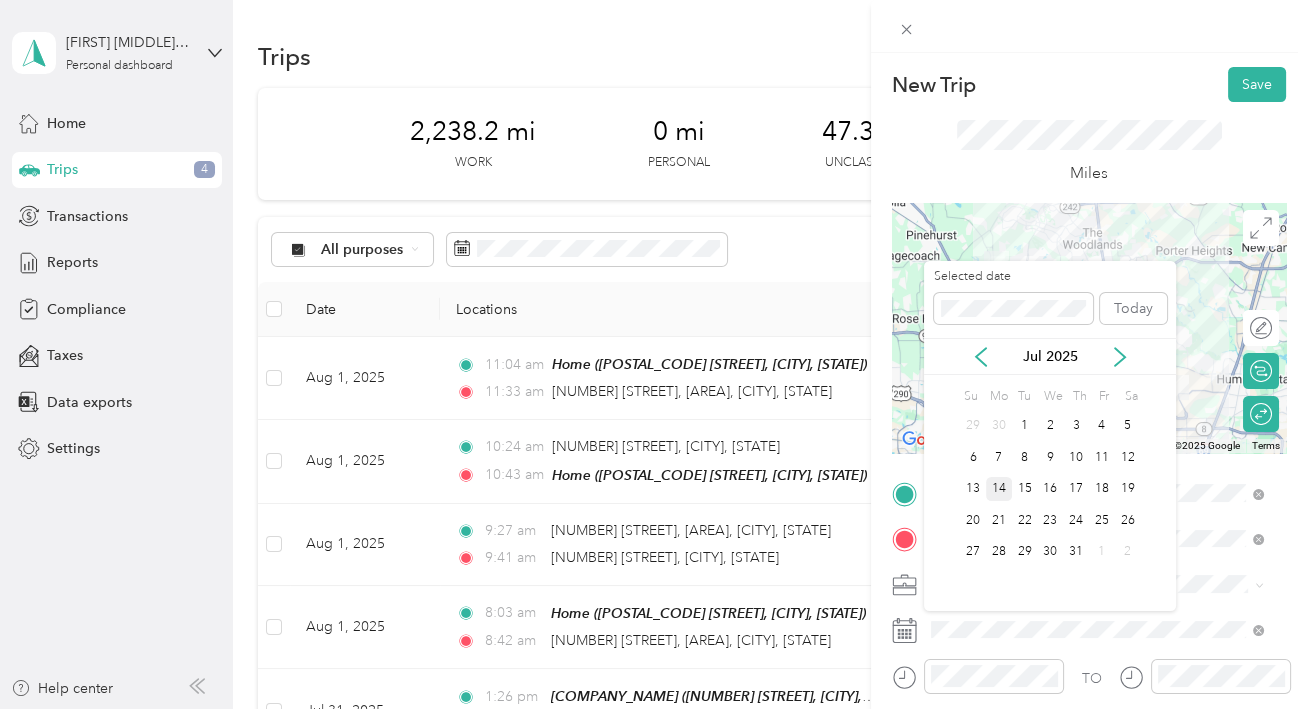 click on "14" at bounding box center (999, 489) 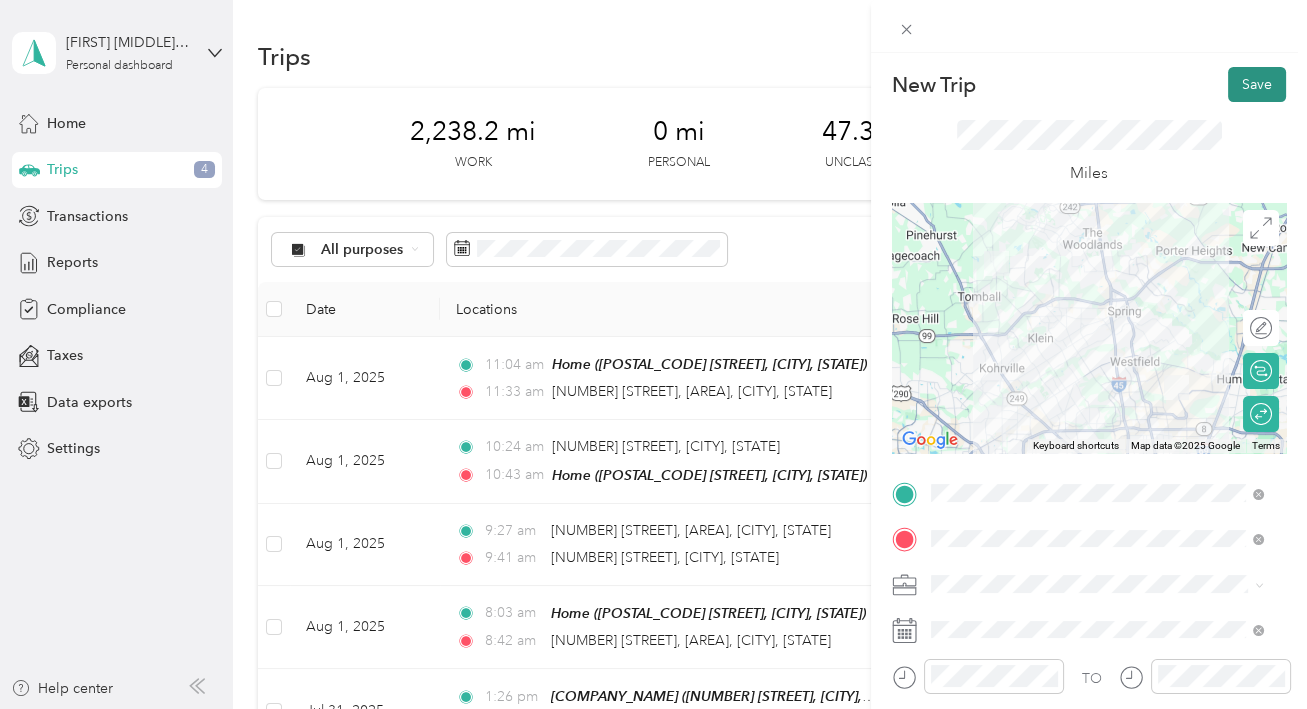 click on "Save" at bounding box center (1257, 84) 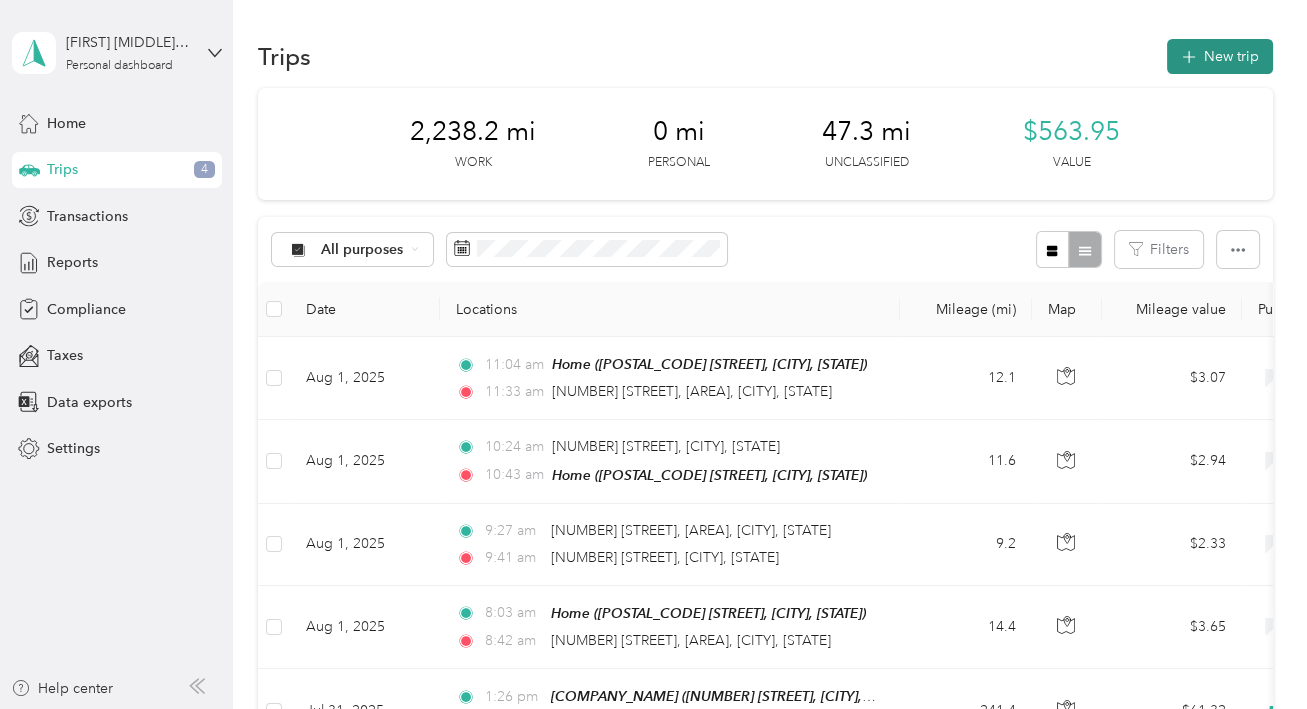 click on "New trip" at bounding box center [1220, 56] 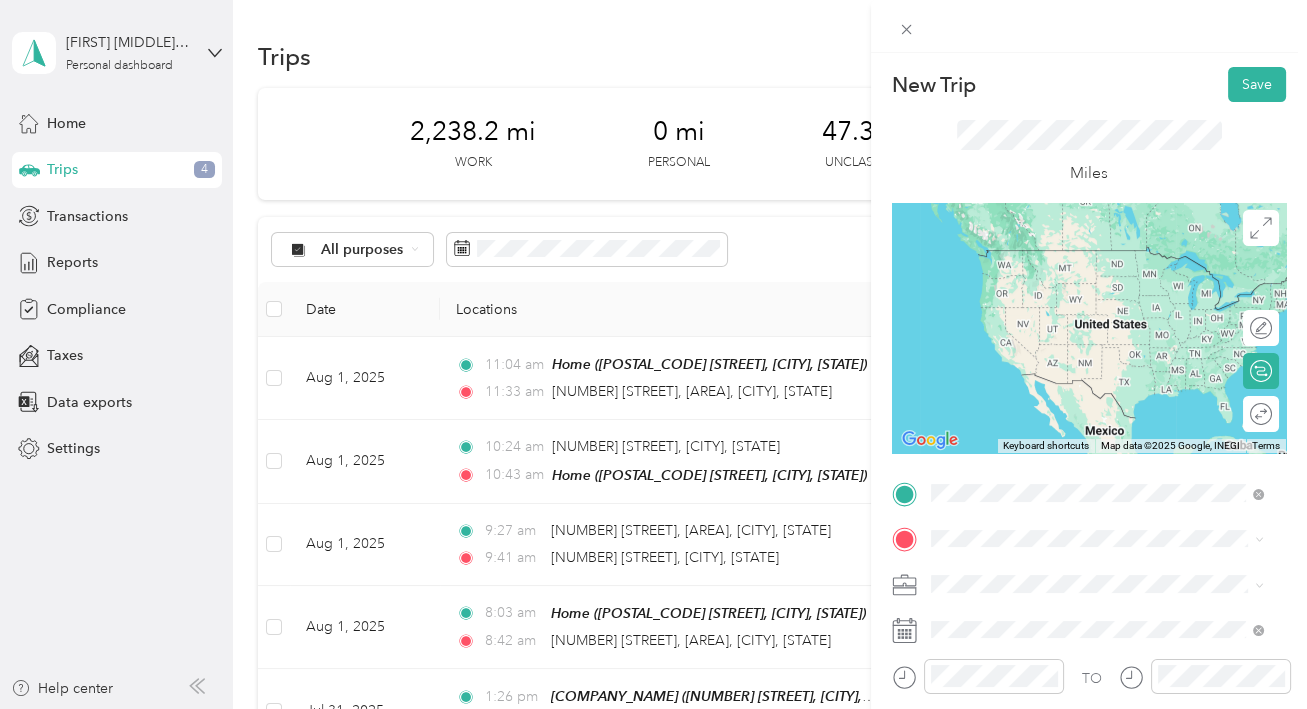 click on "[GENERAL_TERM] [POSTAL_CODE] [STREET], [POSTAL_CODE], [CITY], [STATE], [COUNTRY]" at bounding box center [1113, 278] 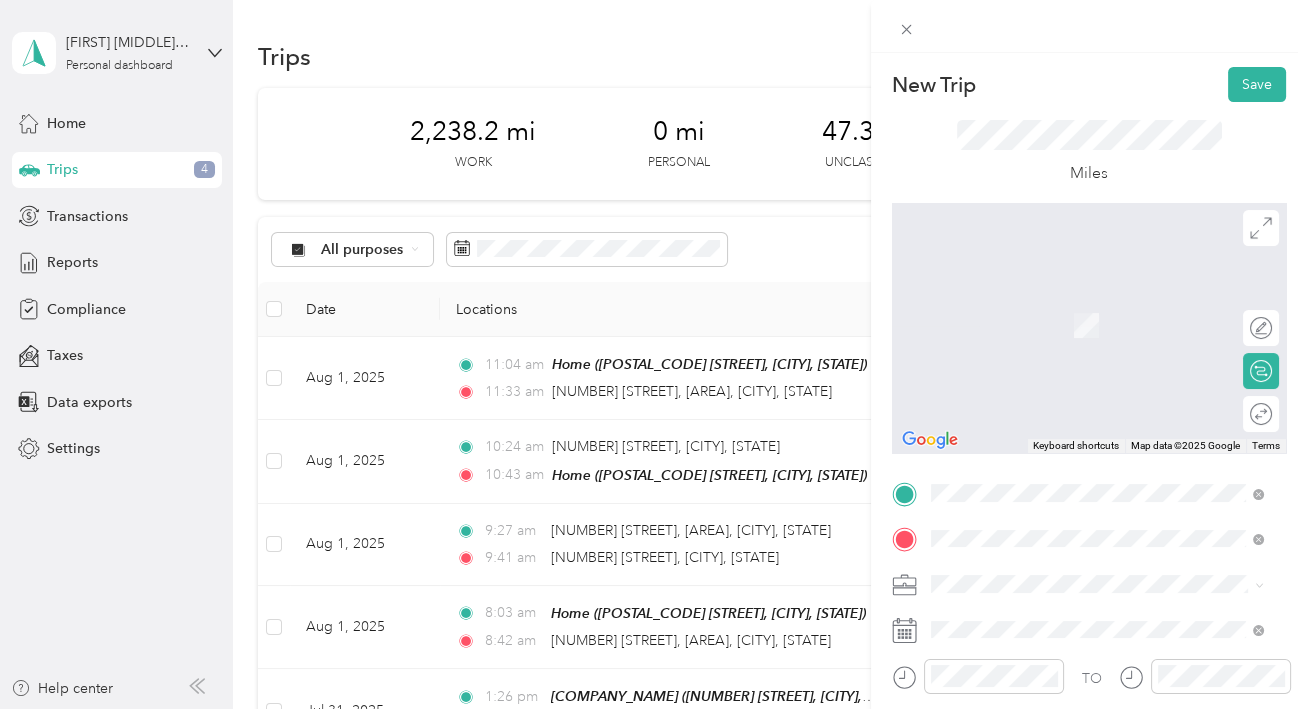 click on "George Bush Intercontinental Airport (IAH) George Bush Intercontinental Airport (IAH), 2800 N Terminal Rd, 77032, Houston, Texas, United States" at bounding box center [1113, 335] 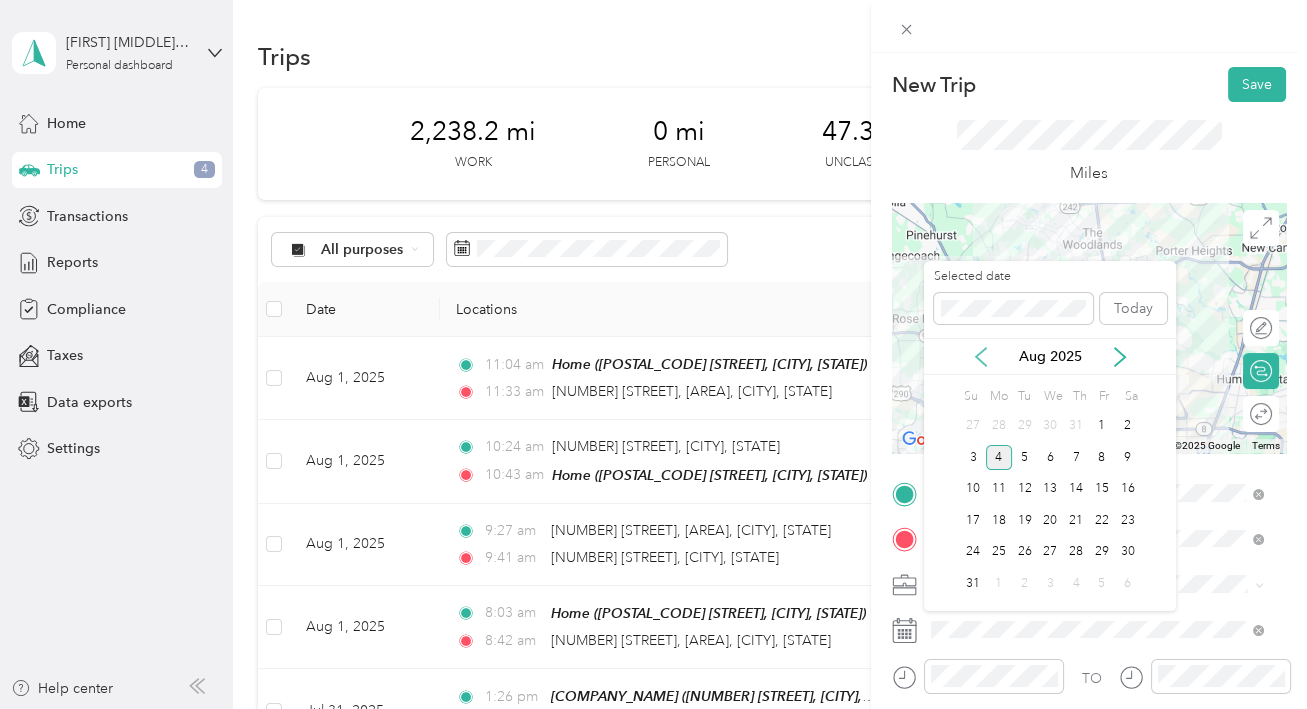 click 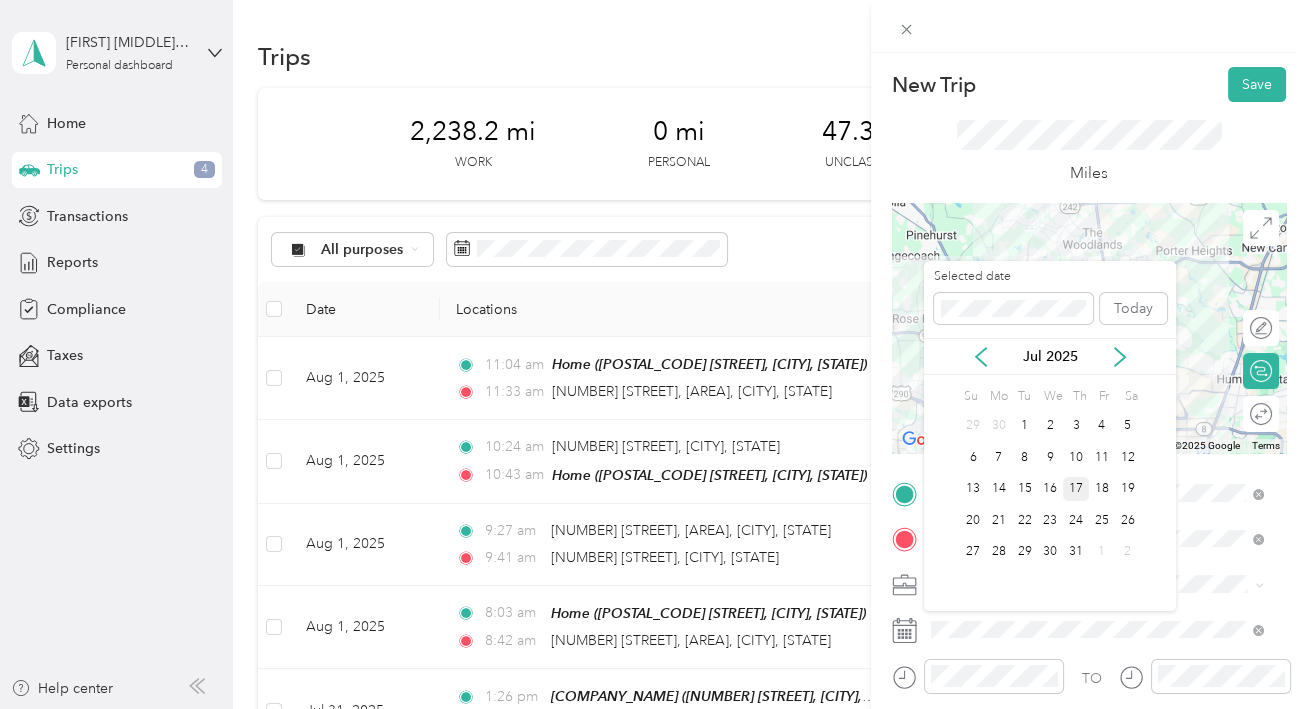 click on "17" at bounding box center (1076, 489) 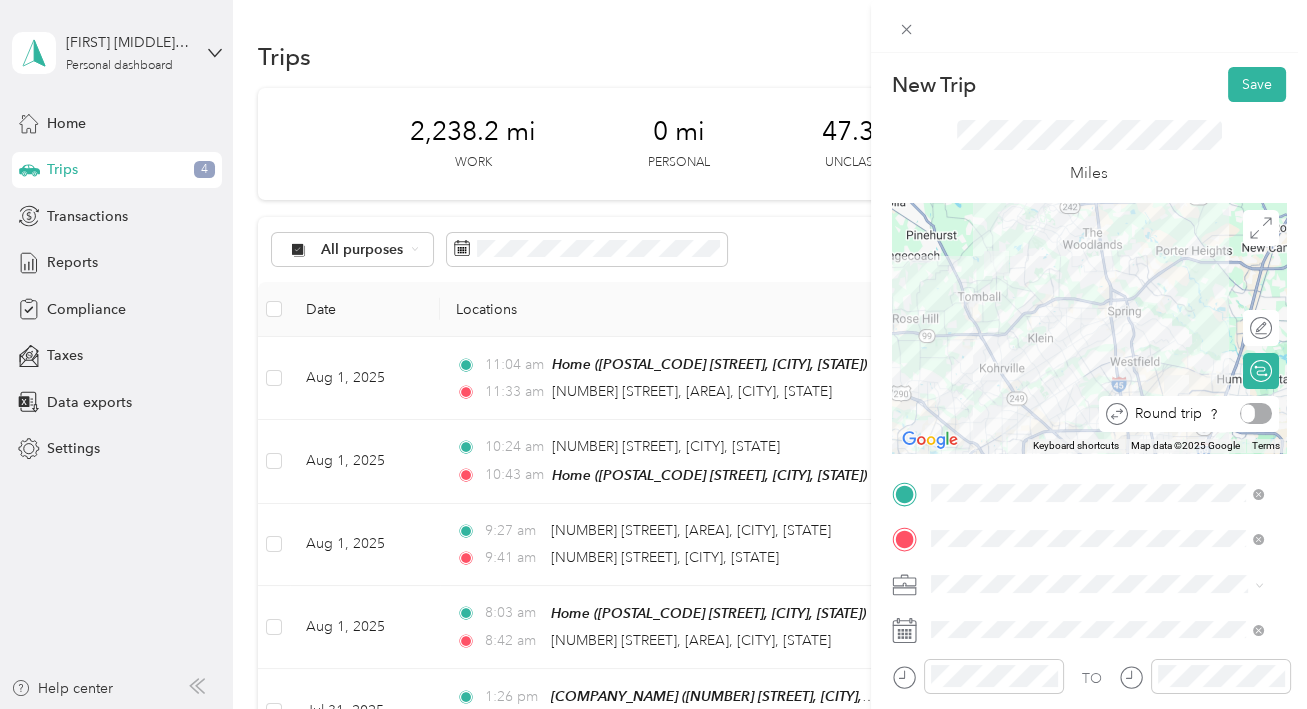 click at bounding box center [1256, 413] 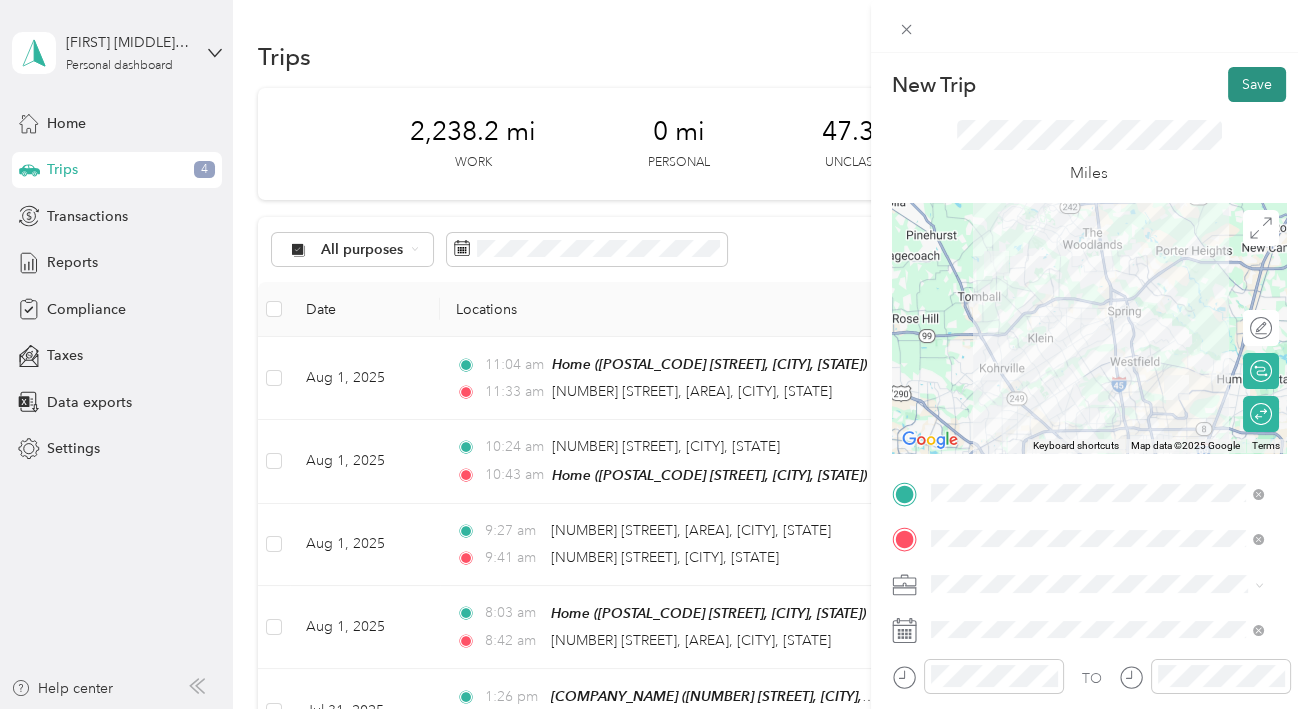 click on "Save" at bounding box center [1257, 84] 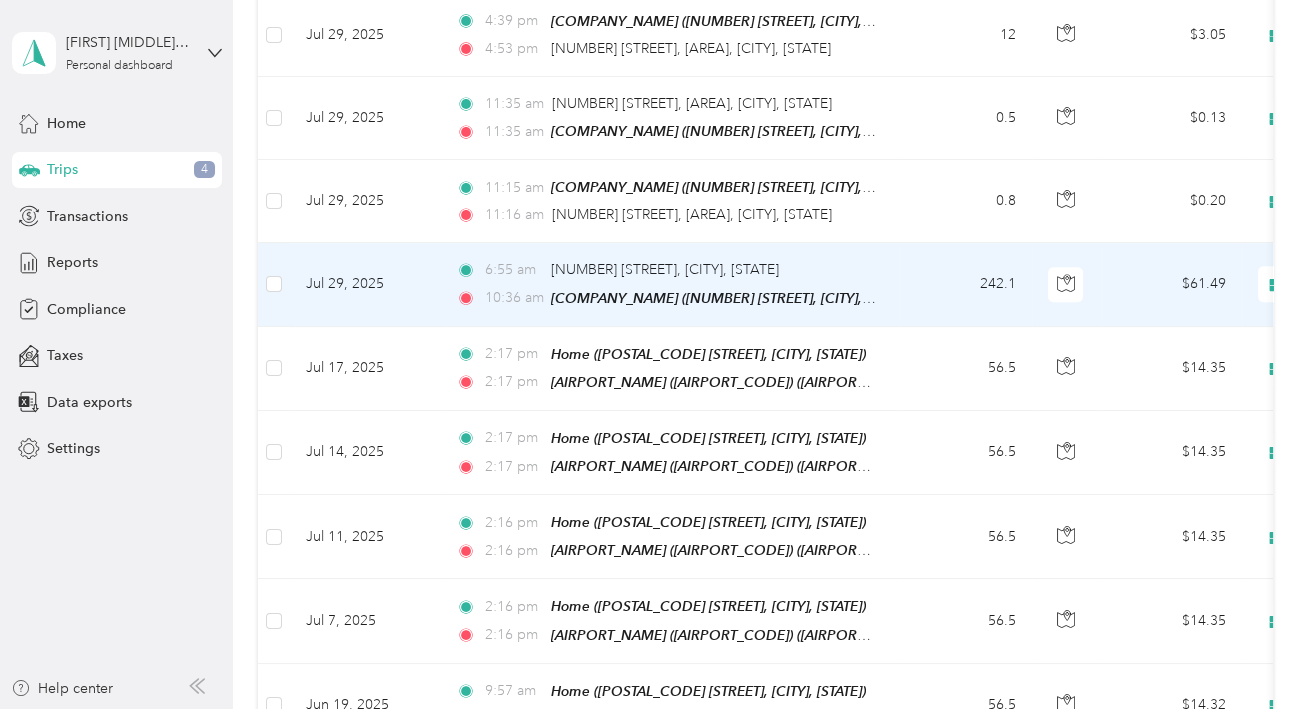scroll, scrollTop: 1200, scrollLeft: 0, axis: vertical 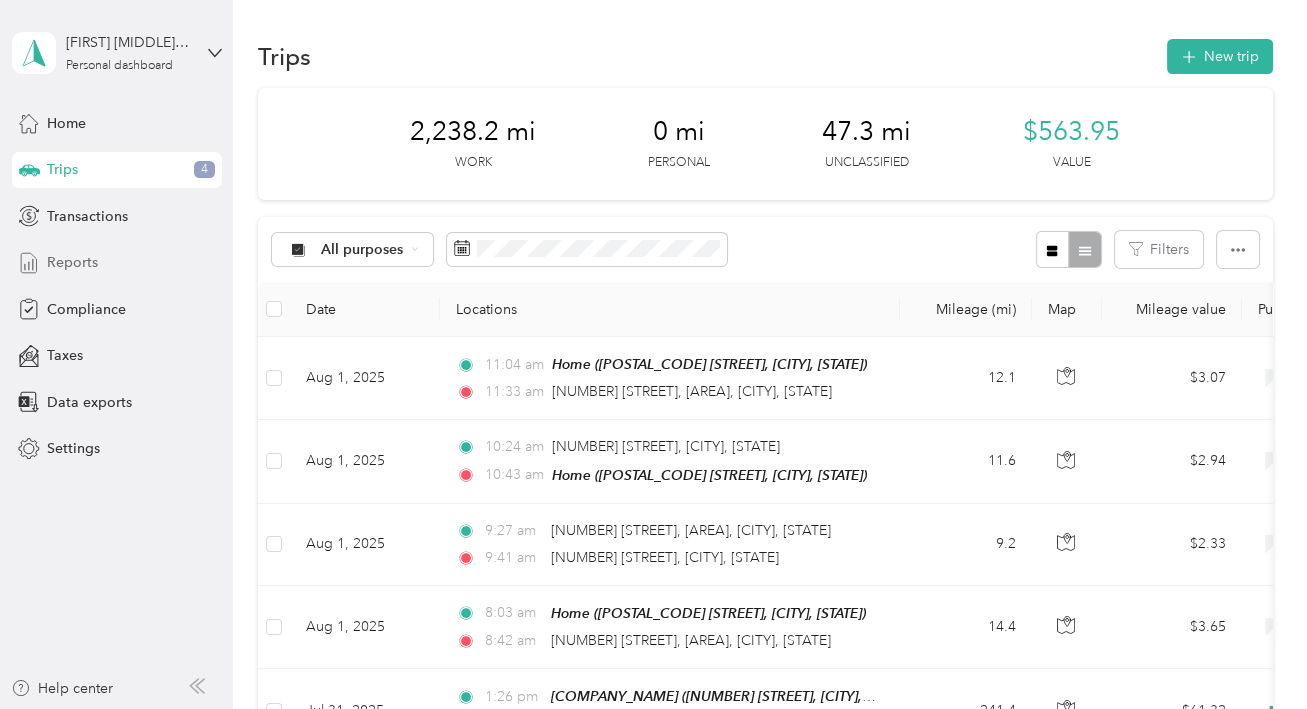 click on "Reports" at bounding box center (72, 262) 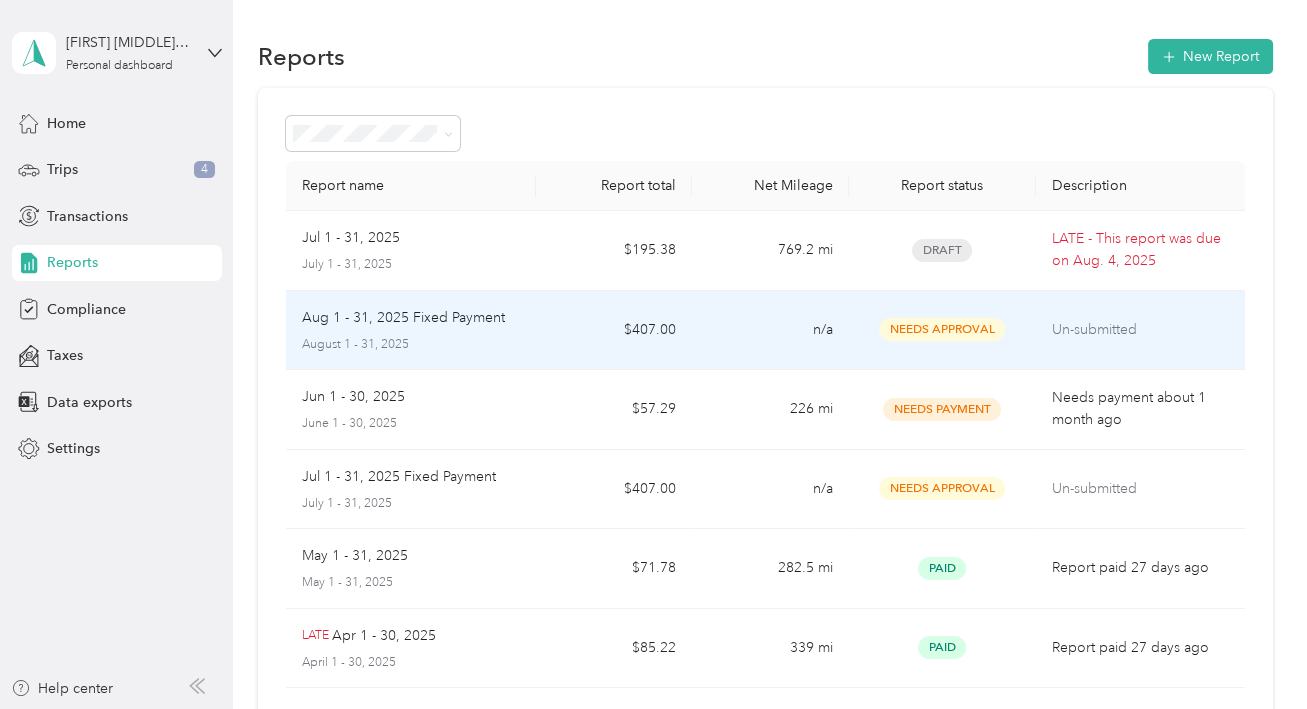 click on "Aug 1 - 31, 2025 Fixed Payment" at bounding box center [403, 318] 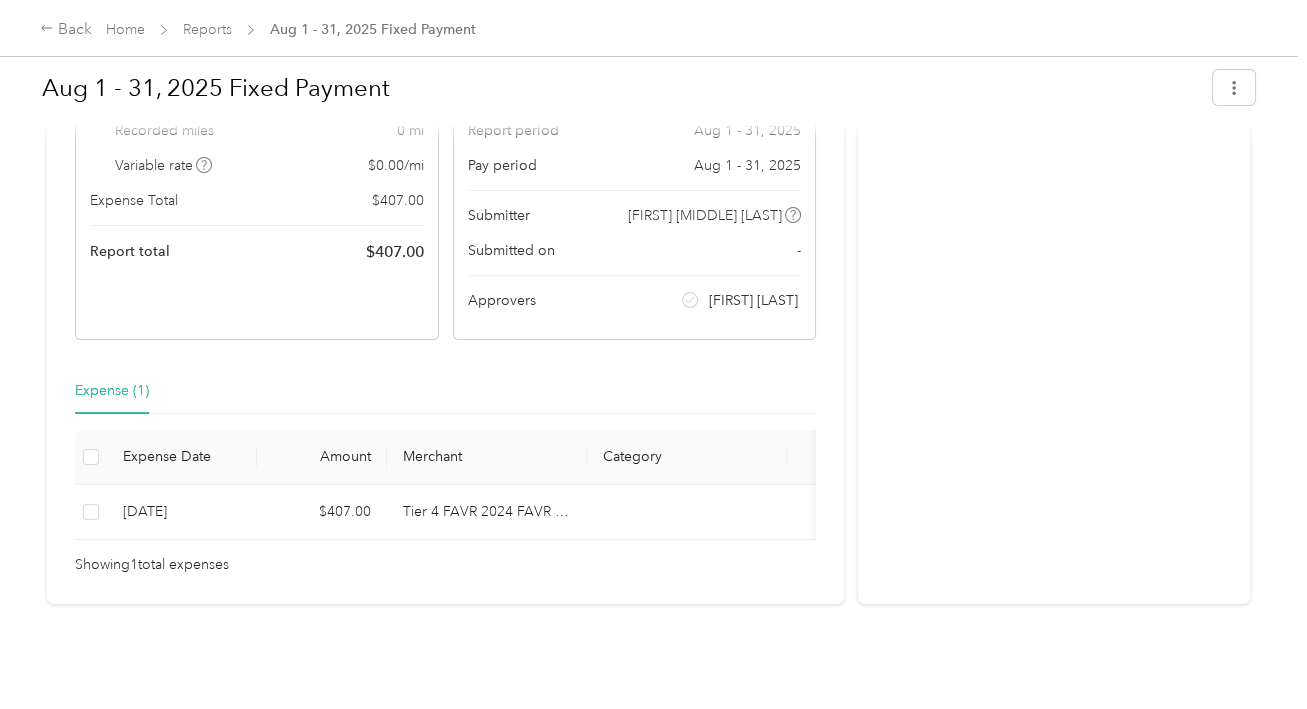 scroll, scrollTop: 0, scrollLeft: 0, axis: both 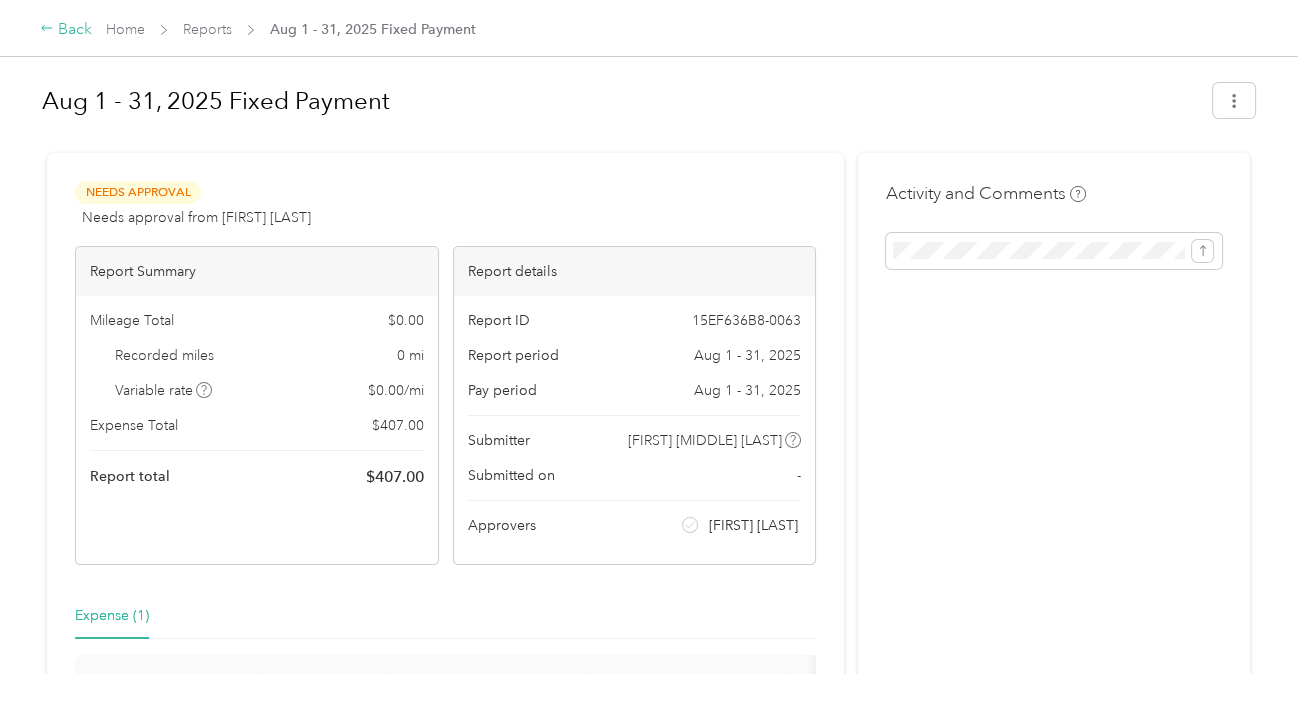 click 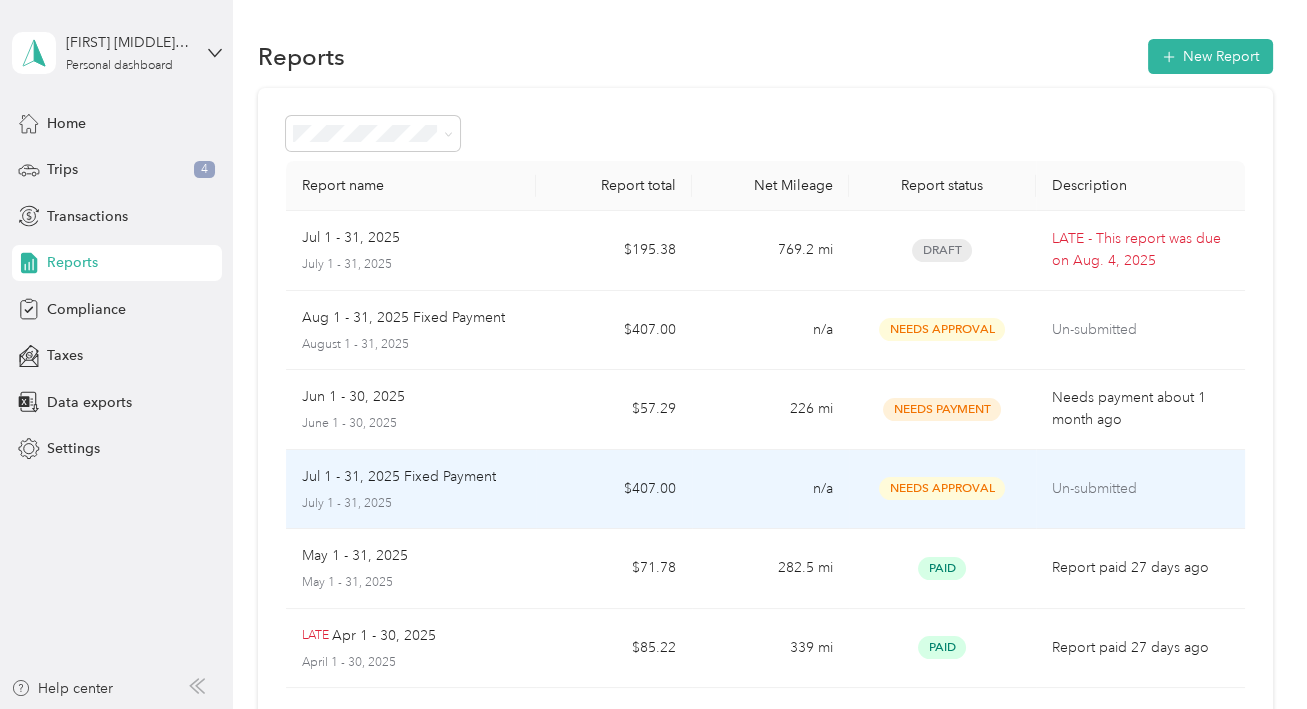 click on "Jul 1 - 31, 2025 Fixed Payment" at bounding box center (399, 477) 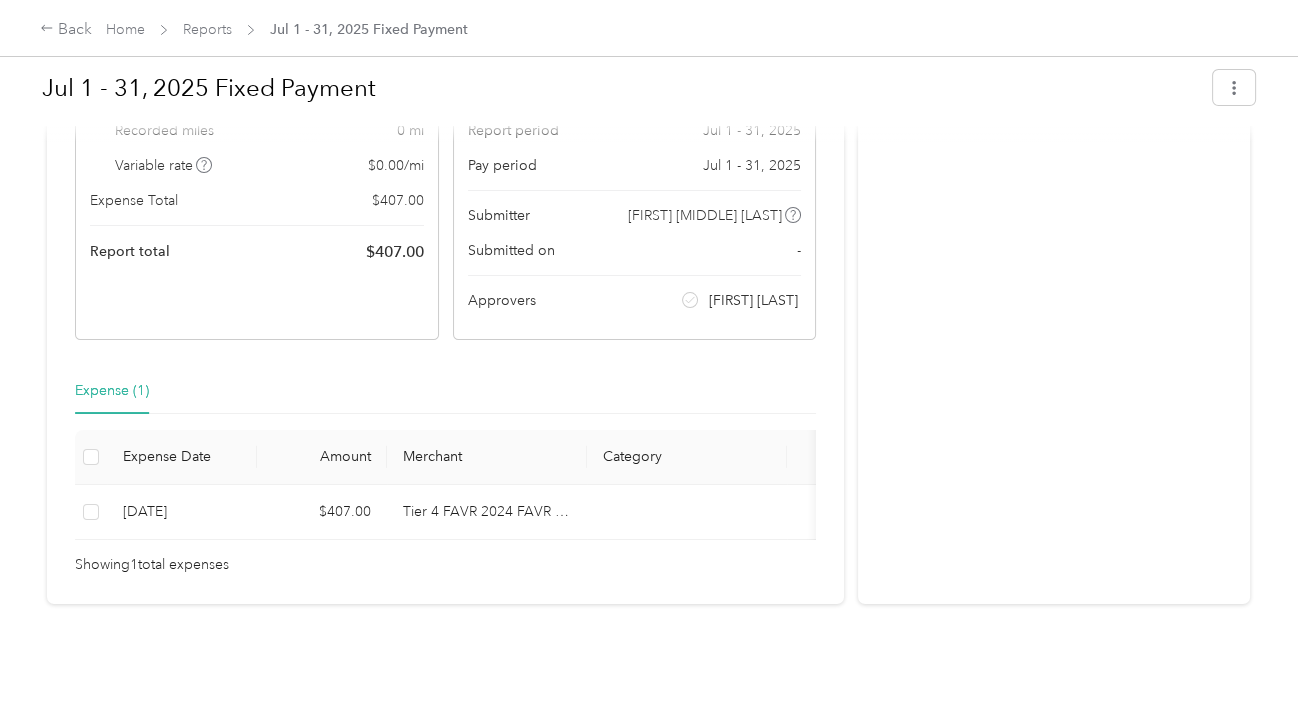 scroll, scrollTop: 0, scrollLeft: 0, axis: both 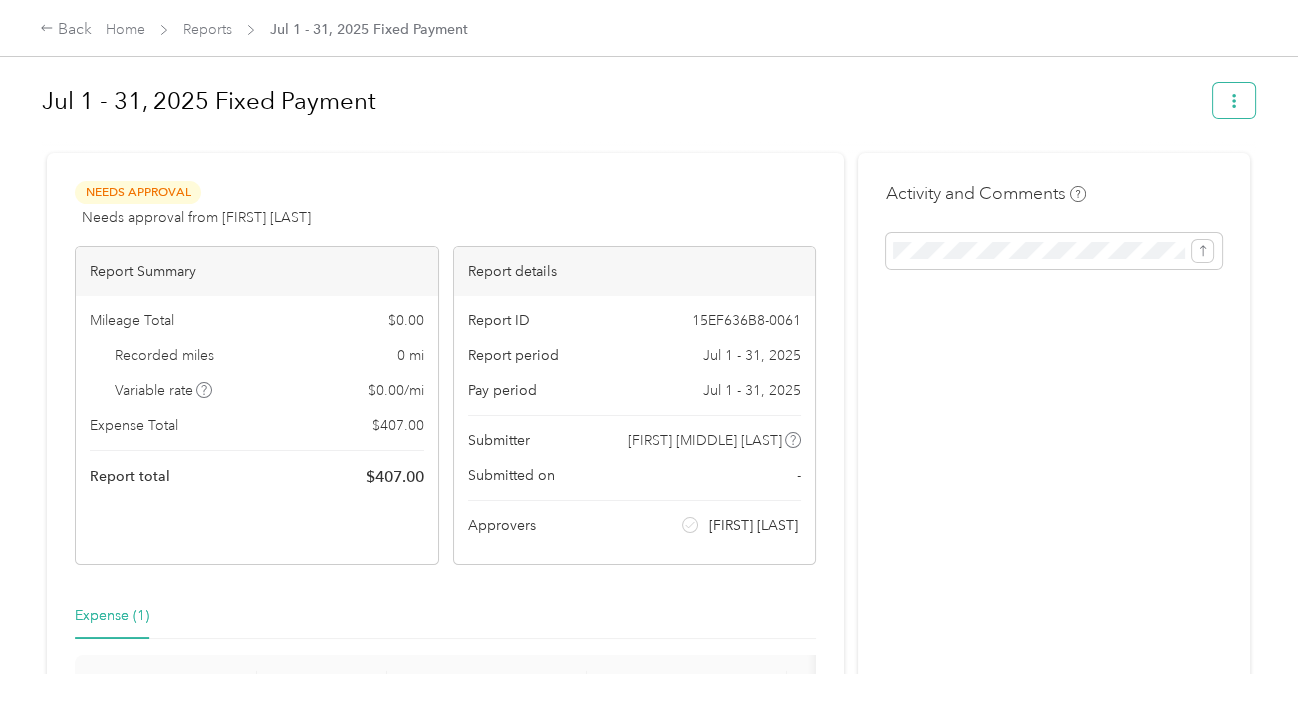 click 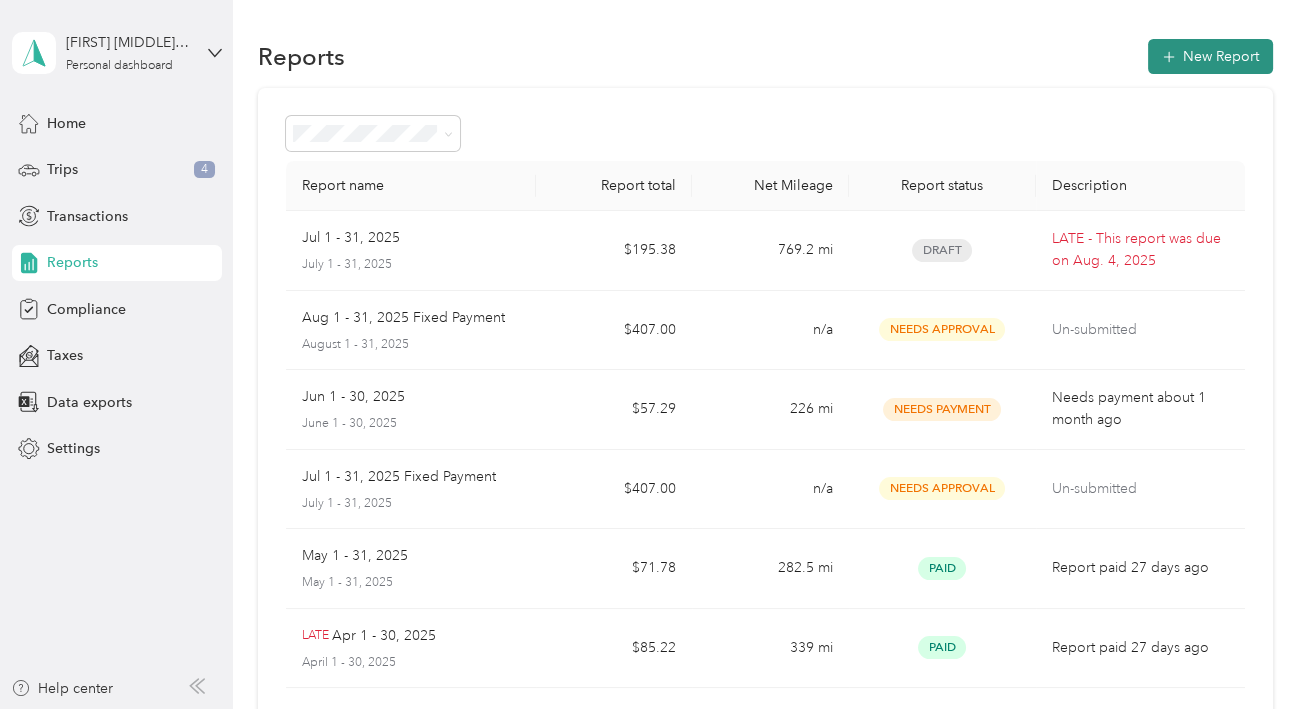 click 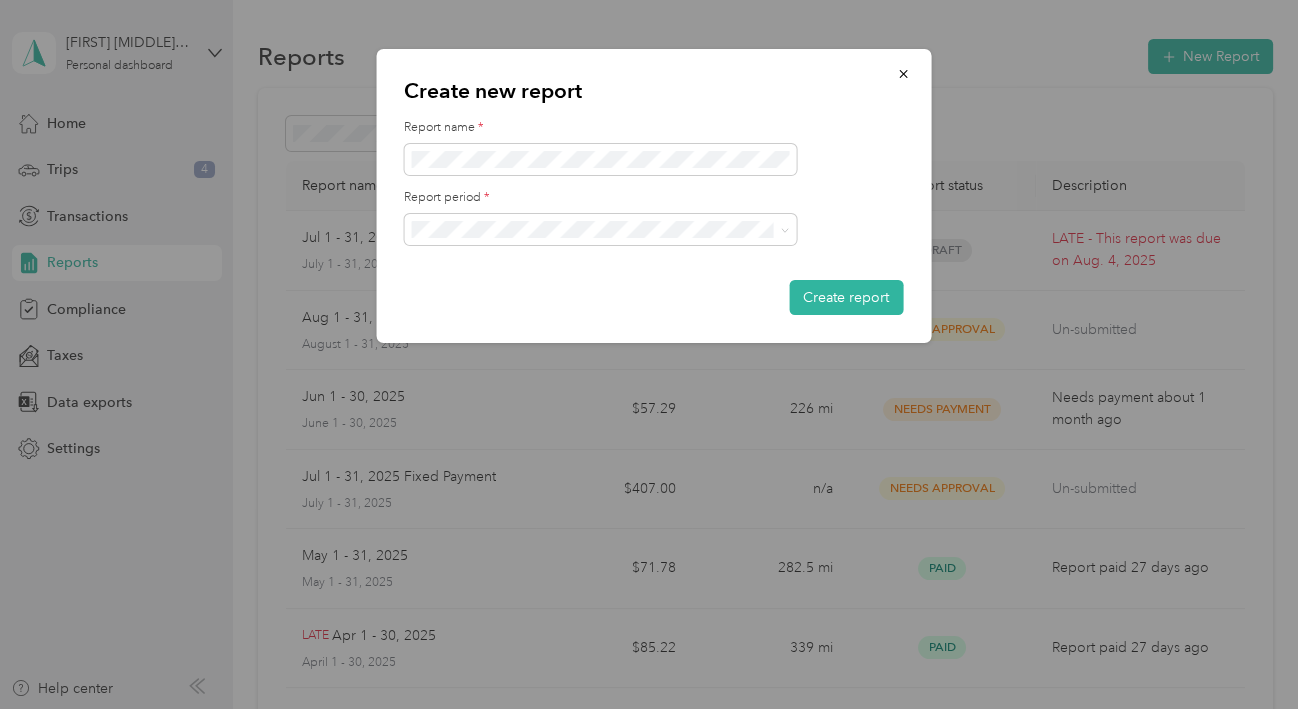 click on "Jul 1 - 31, 2025" at bounding box center (600, 289) 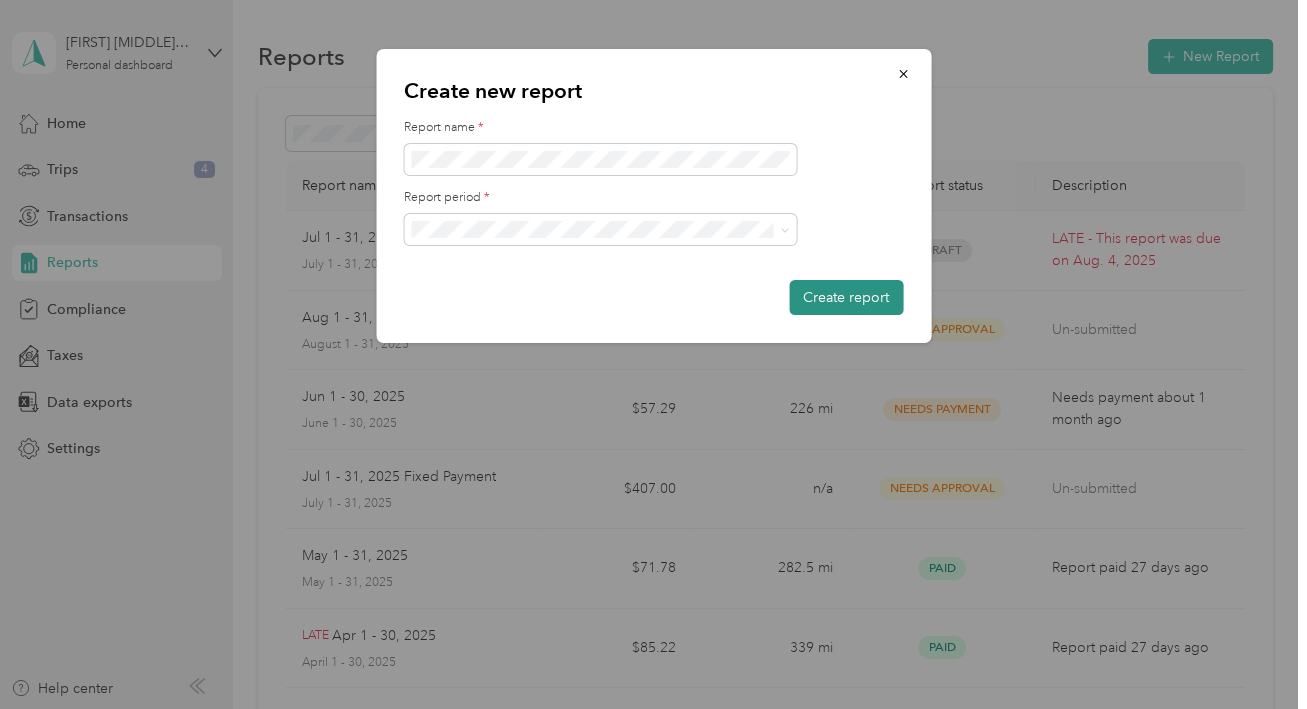 click on "Create report" at bounding box center [846, 297] 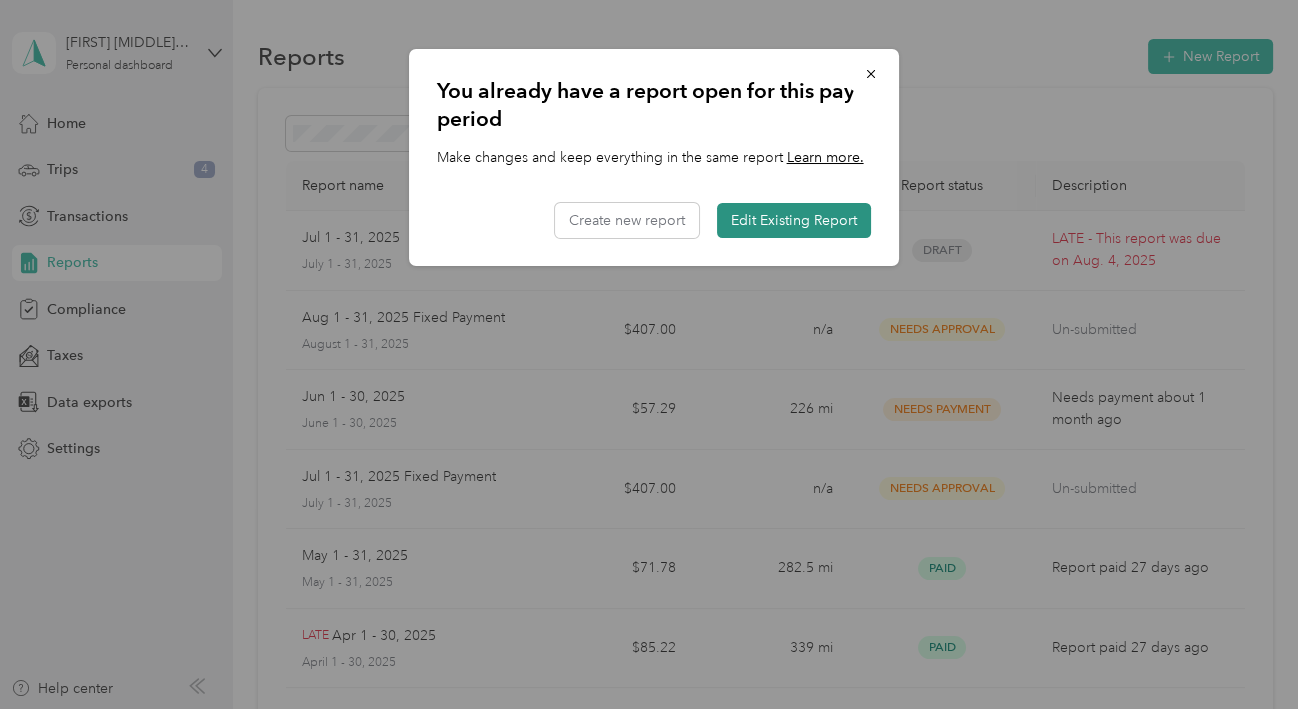 click on "Edit Existing Report" at bounding box center [794, 220] 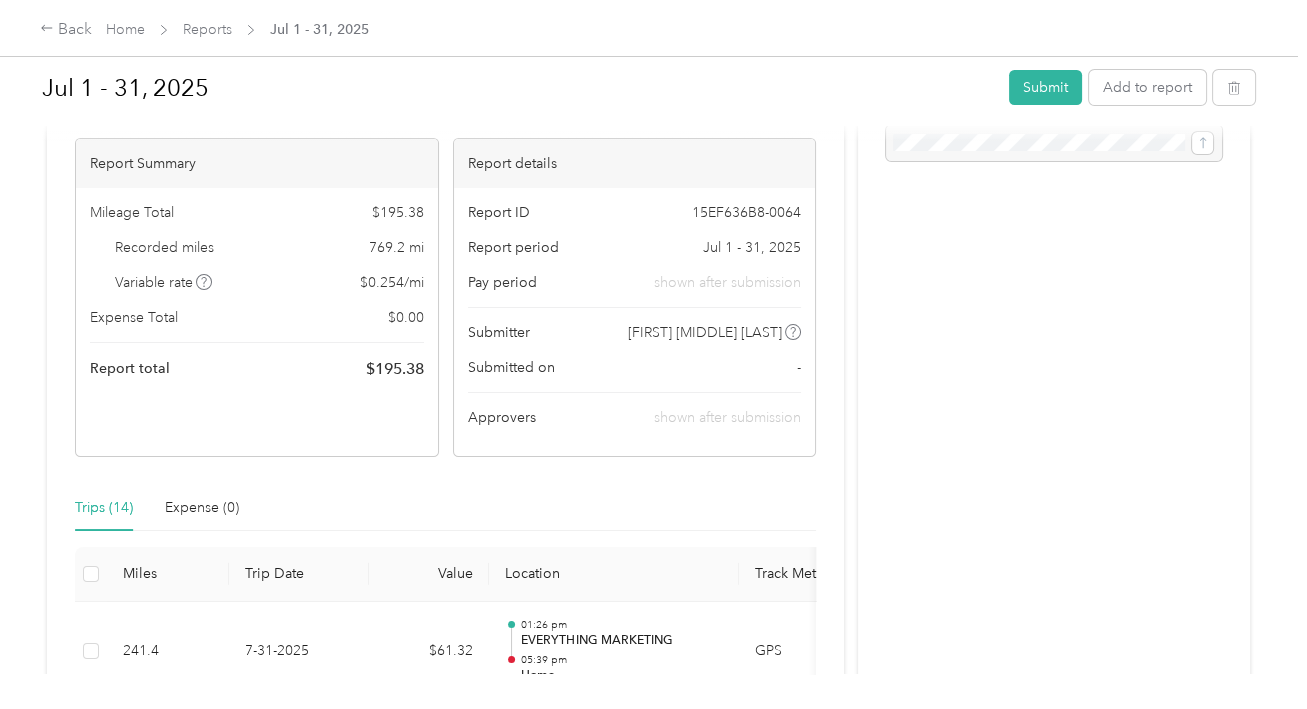 scroll, scrollTop: 0, scrollLeft: 0, axis: both 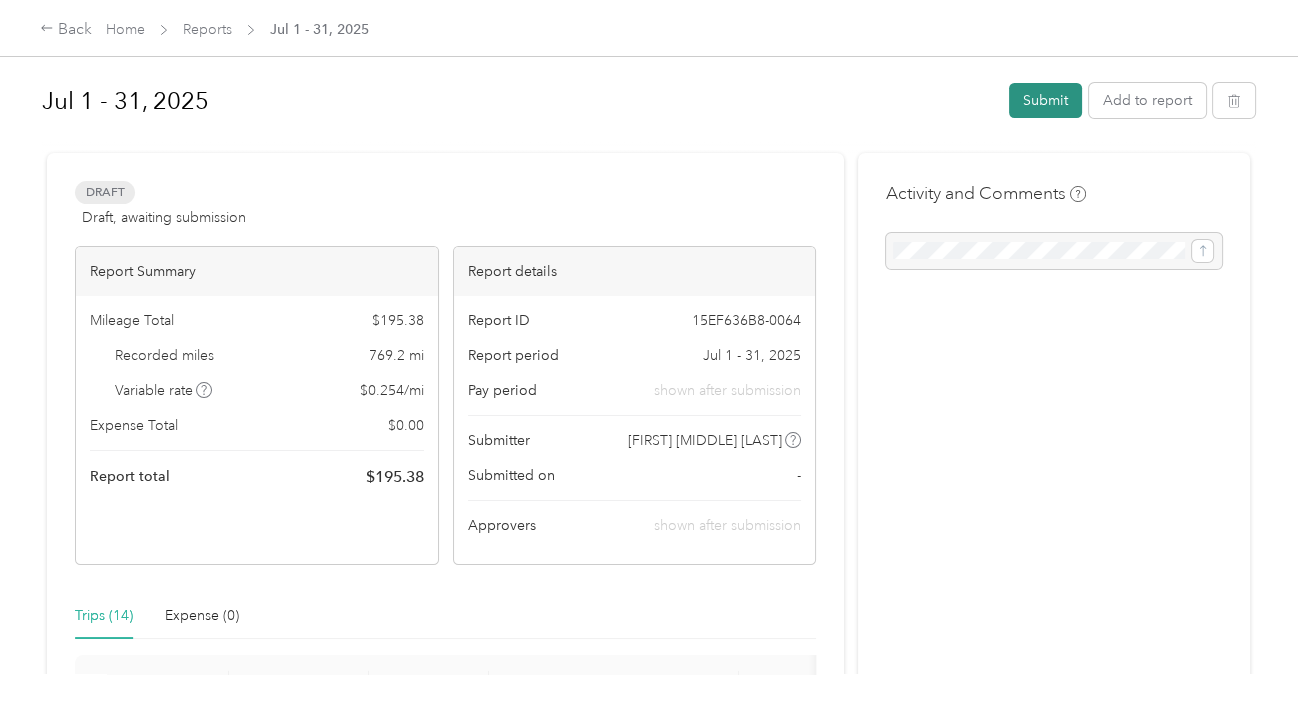 click on "Submit" at bounding box center (1045, 100) 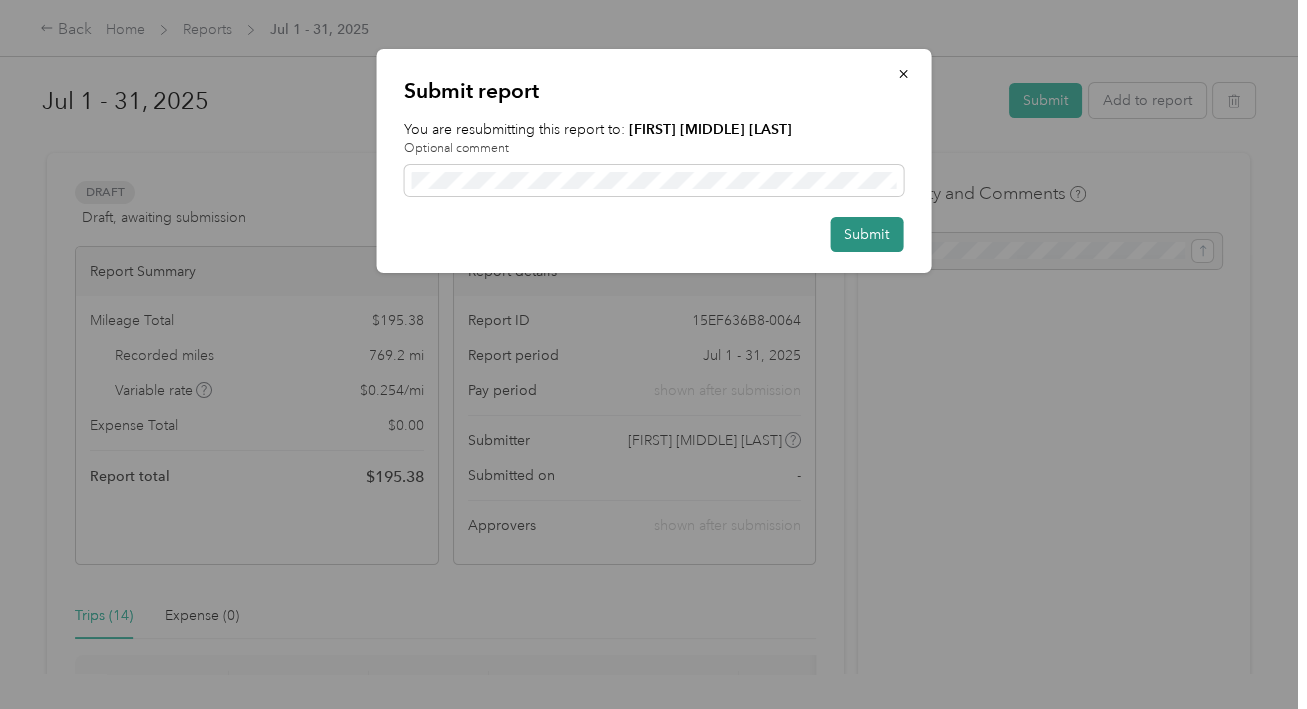 click on "Submit" at bounding box center (866, 234) 